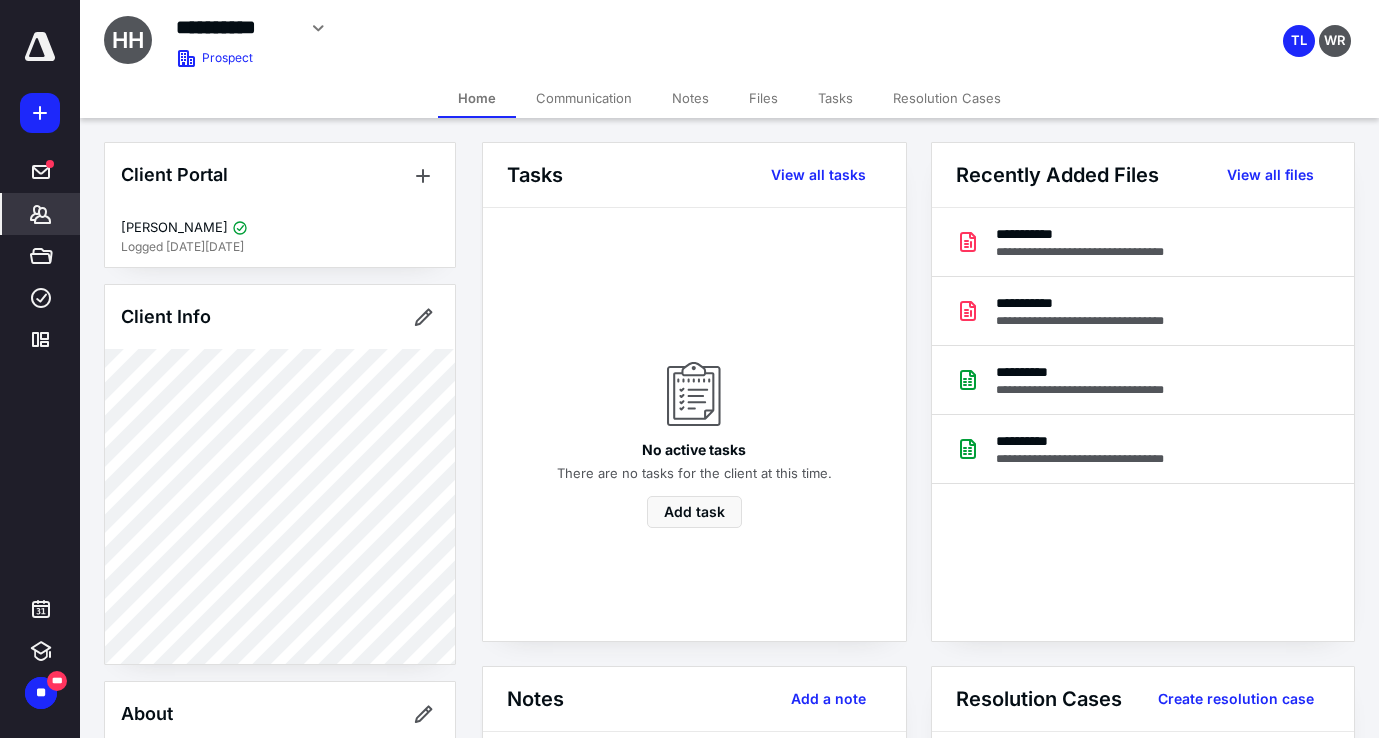 scroll, scrollTop: 0, scrollLeft: 0, axis: both 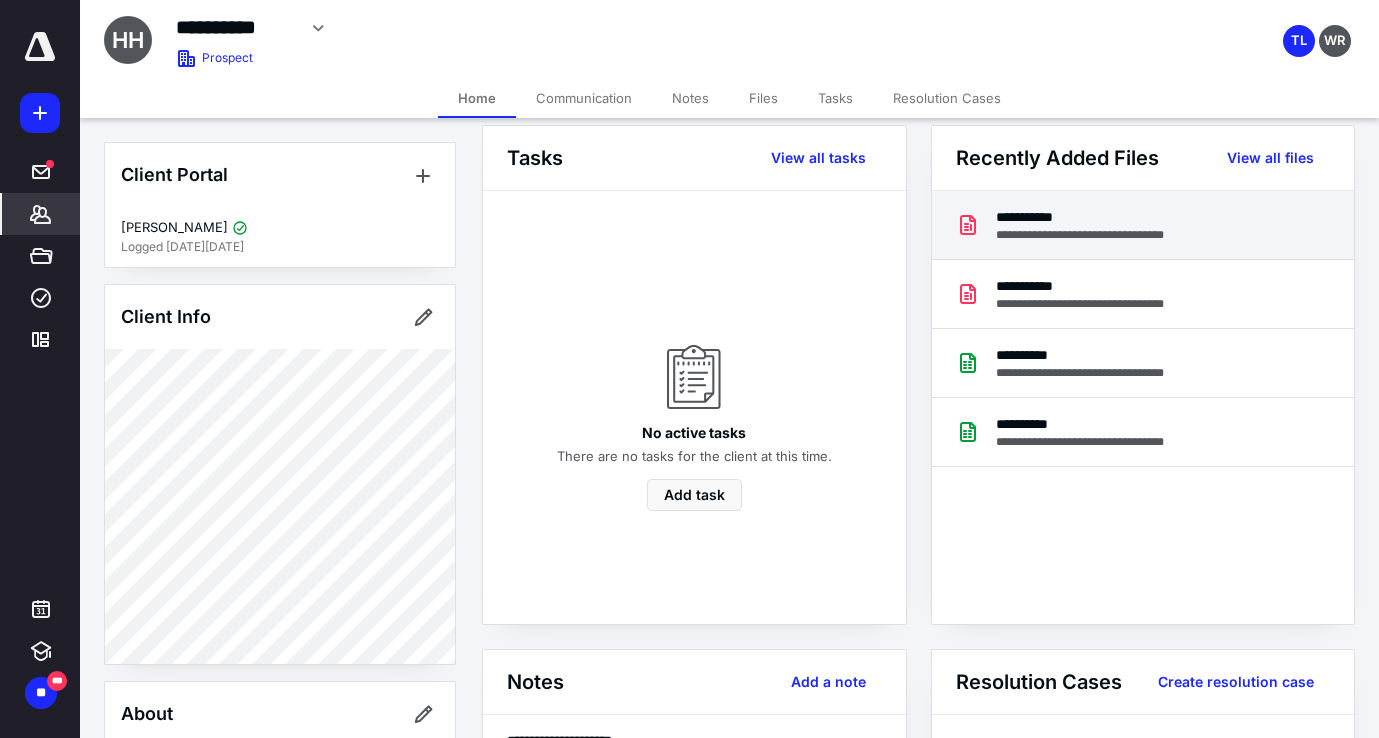 click on "**********" at bounding box center (1094, 217) 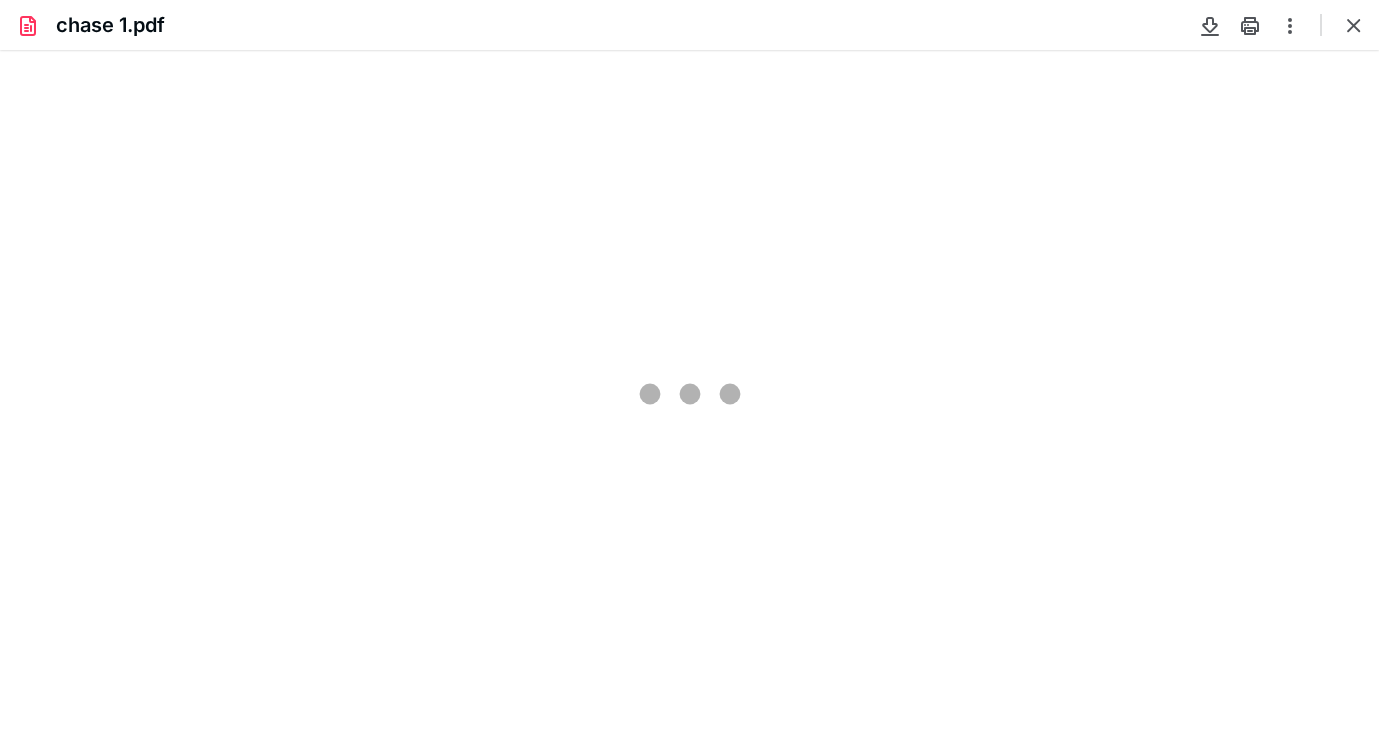 scroll, scrollTop: 0, scrollLeft: 0, axis: both 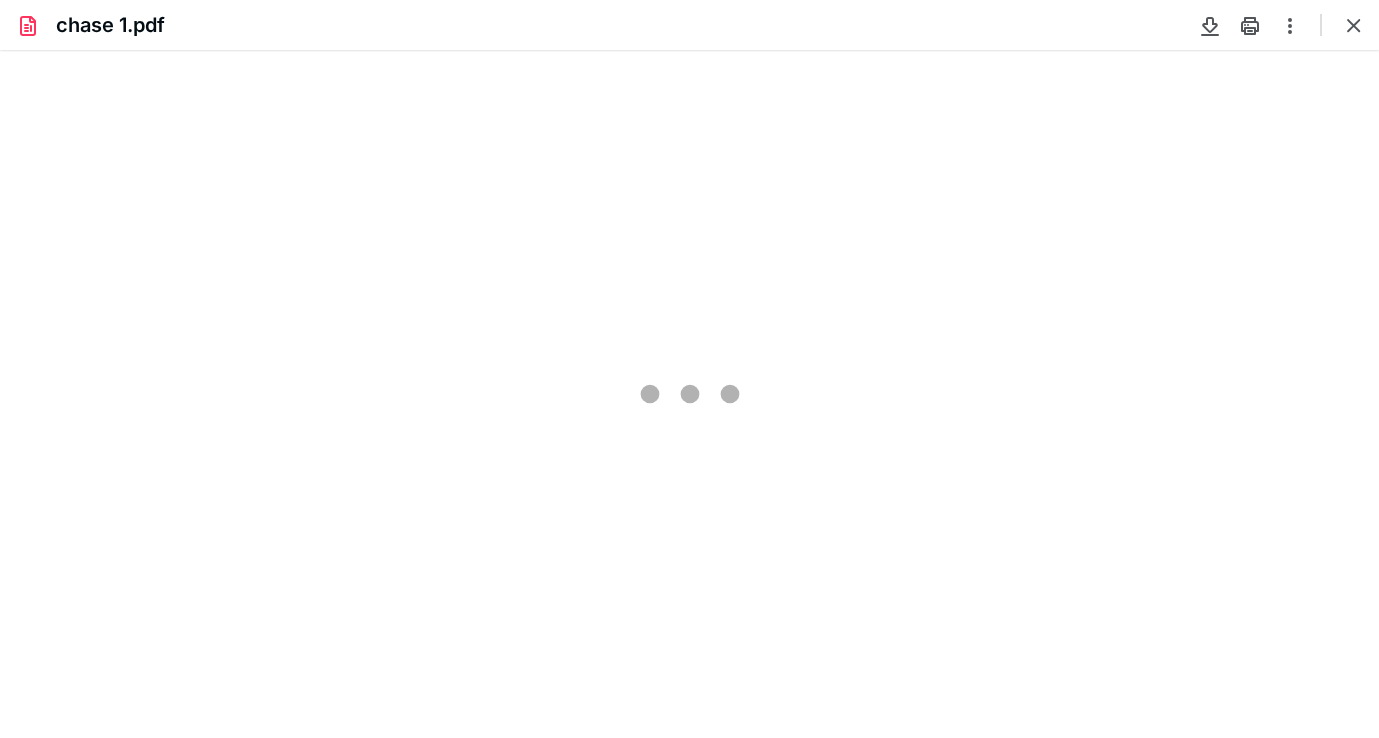 type on "82" 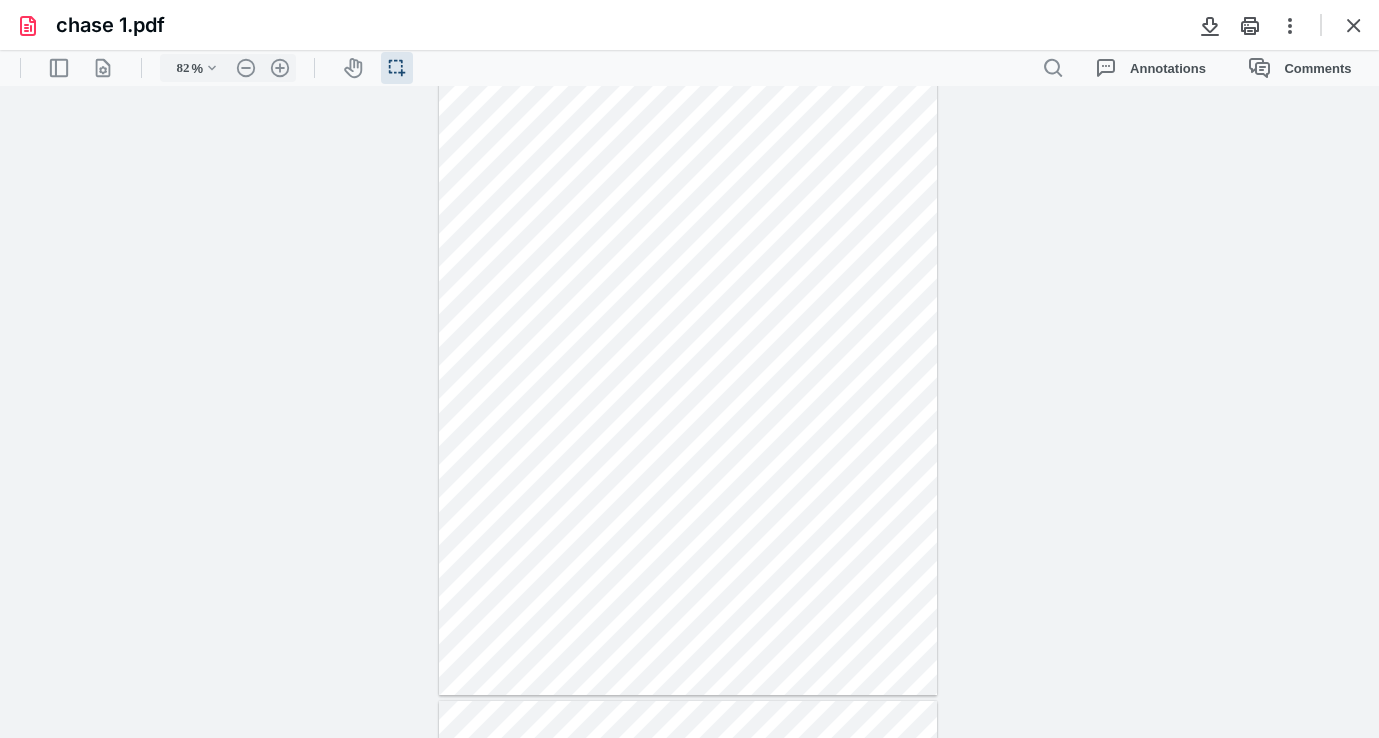 scroll, scrollTop: 53, scrollLeft: 0, axis: vertical 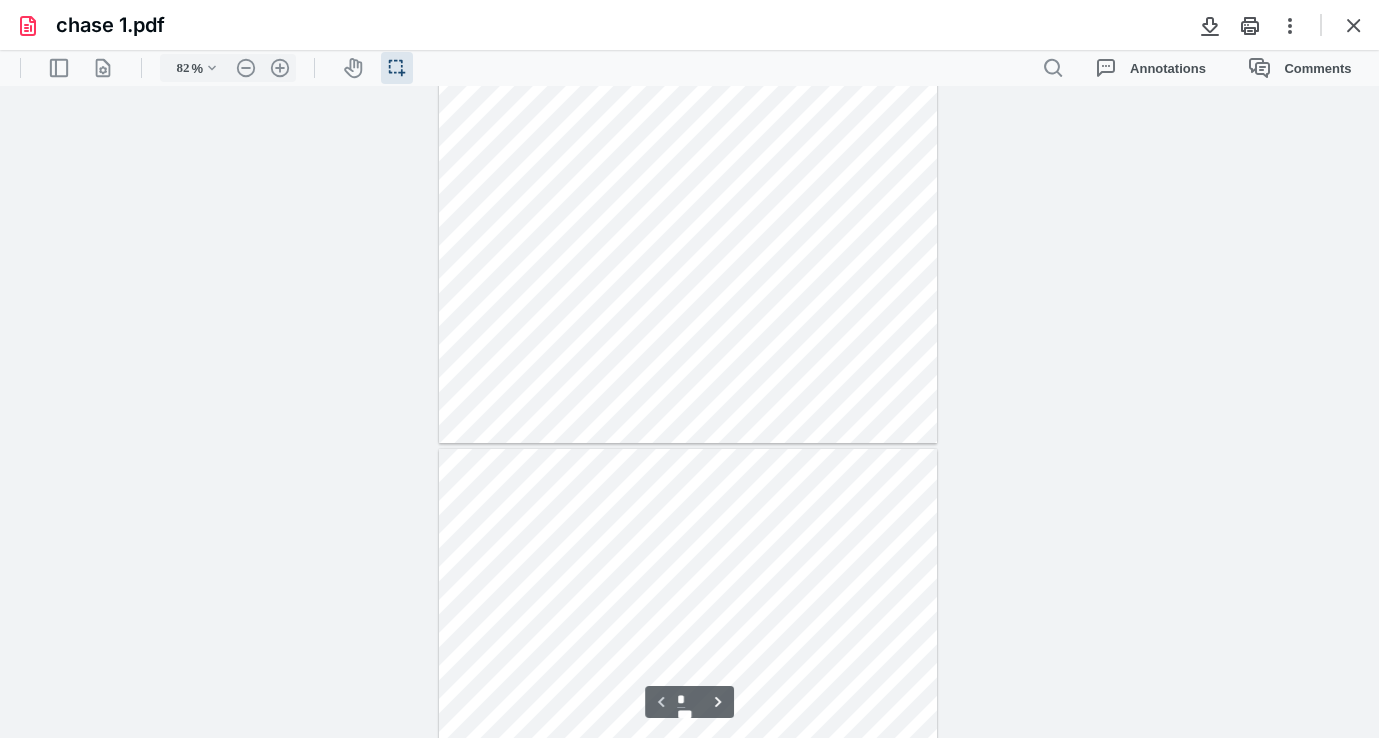 type on "*" 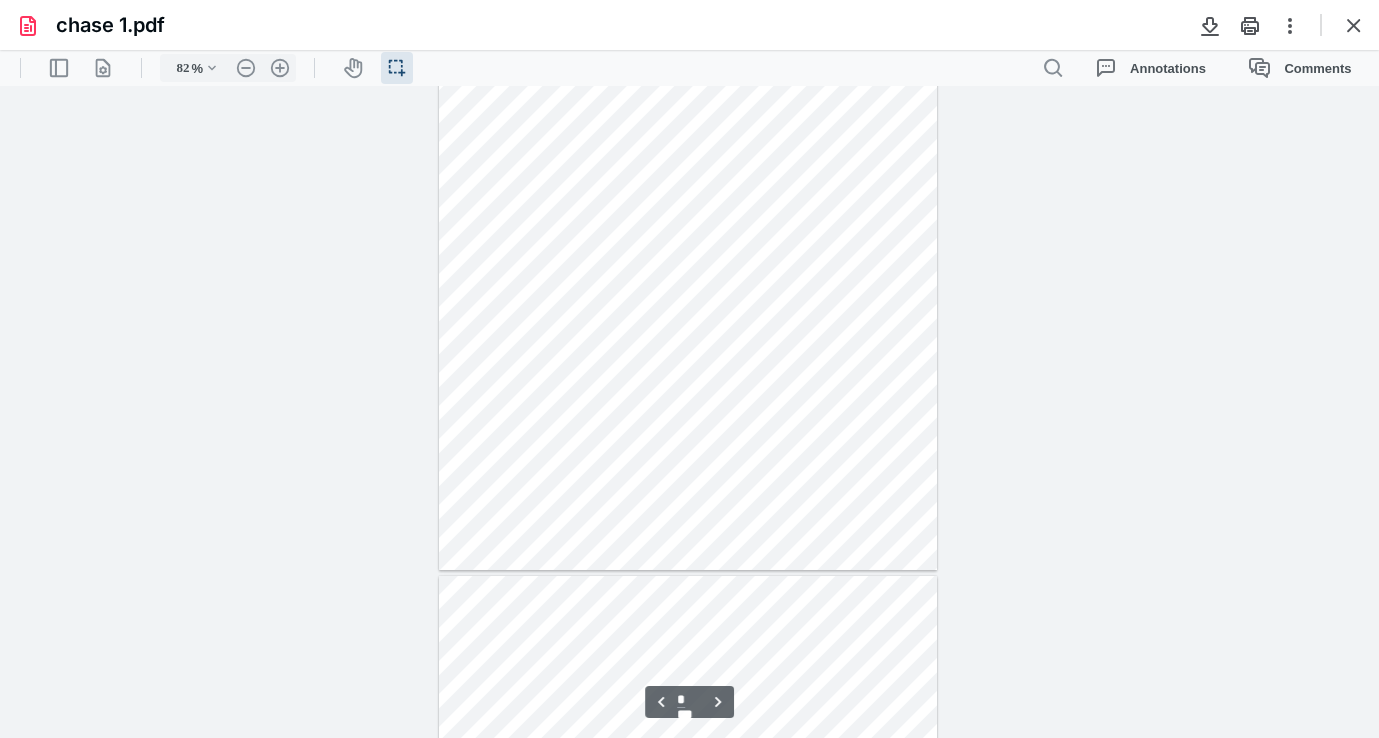 scroll, scrollTop: 817, scrollLeft: 0, axis: vertical 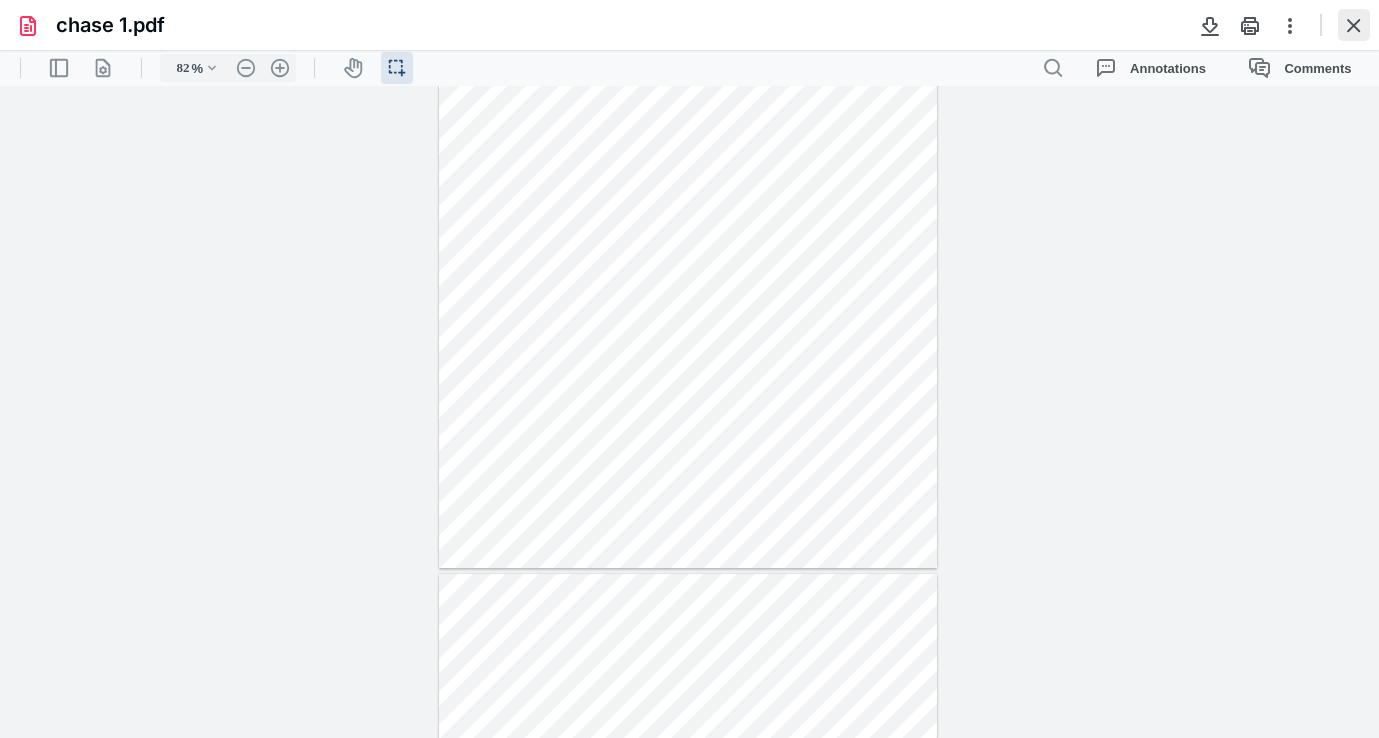 click at bounding box center (1354, 25) 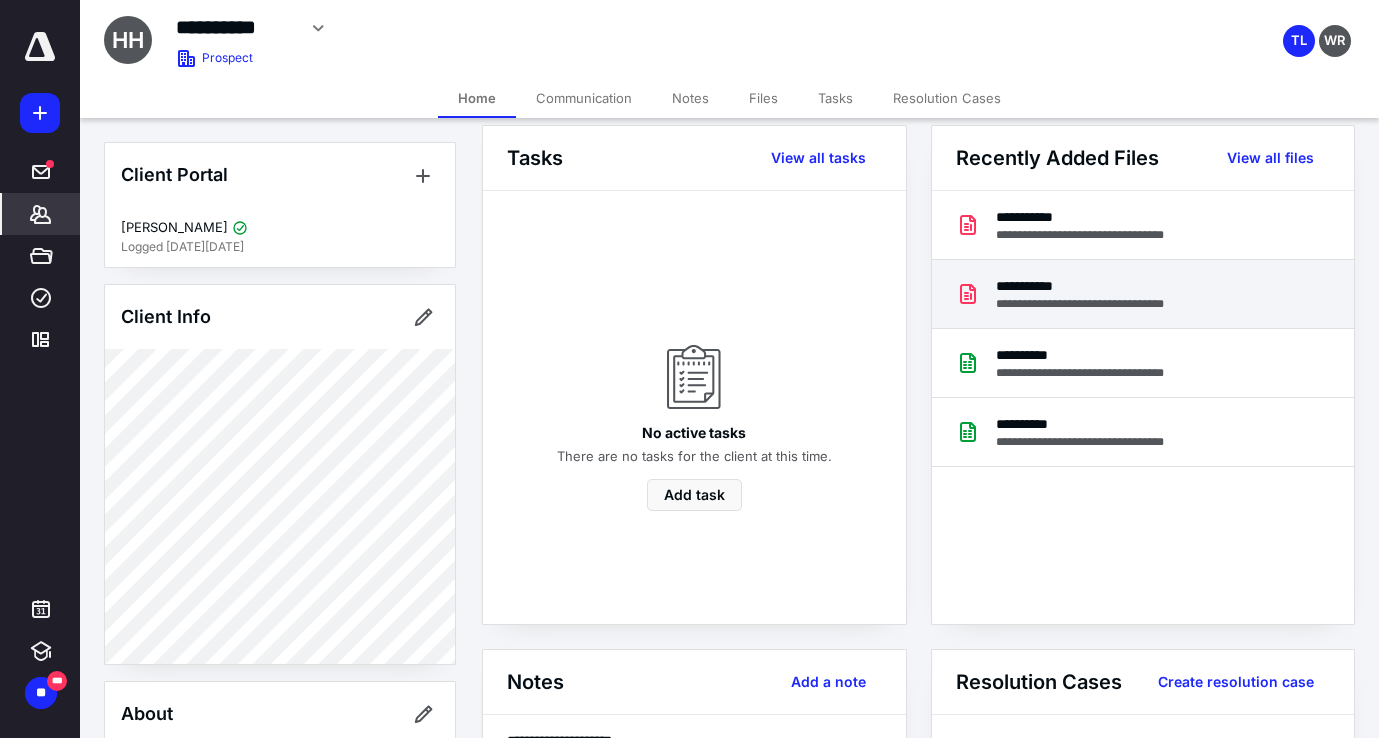 click on "**********" at bounding box center (1094, 286) 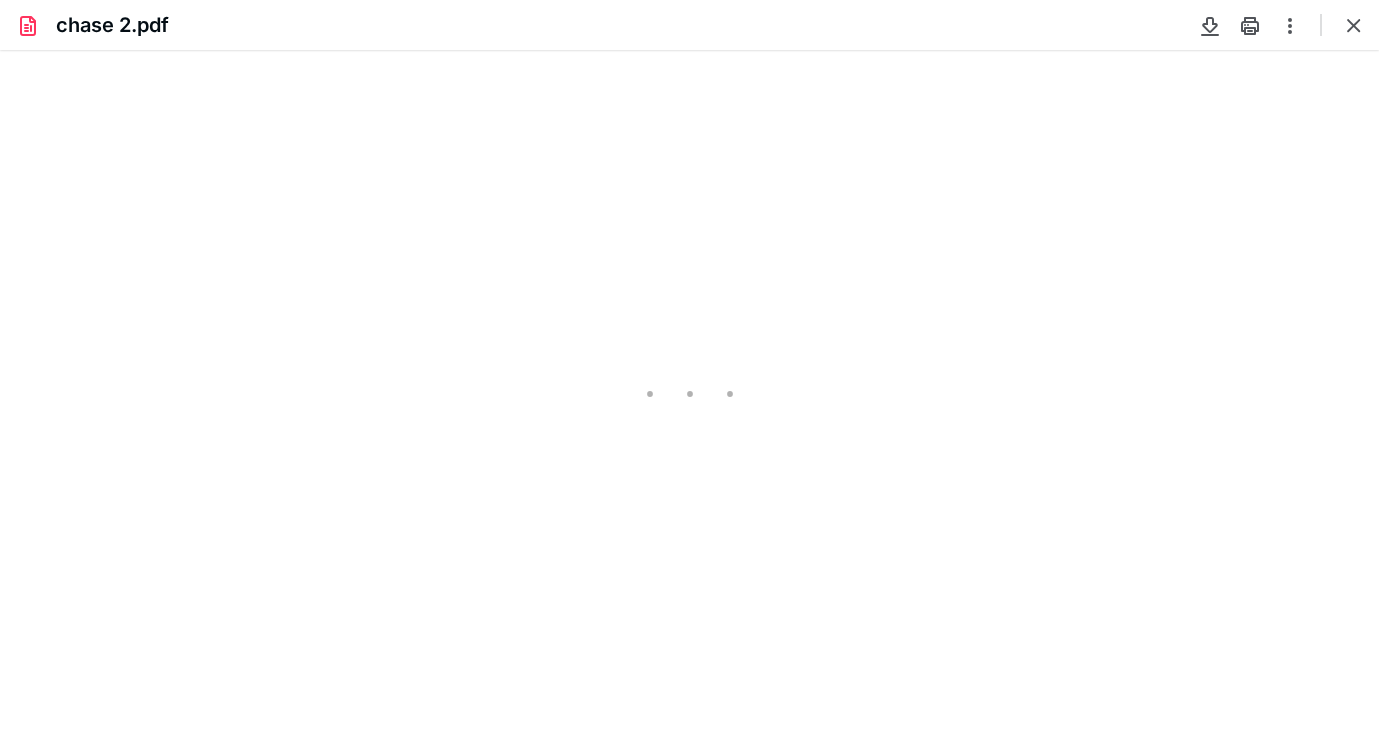 scroll, scrollTop: 0, scrollLeft: 0, axis: both 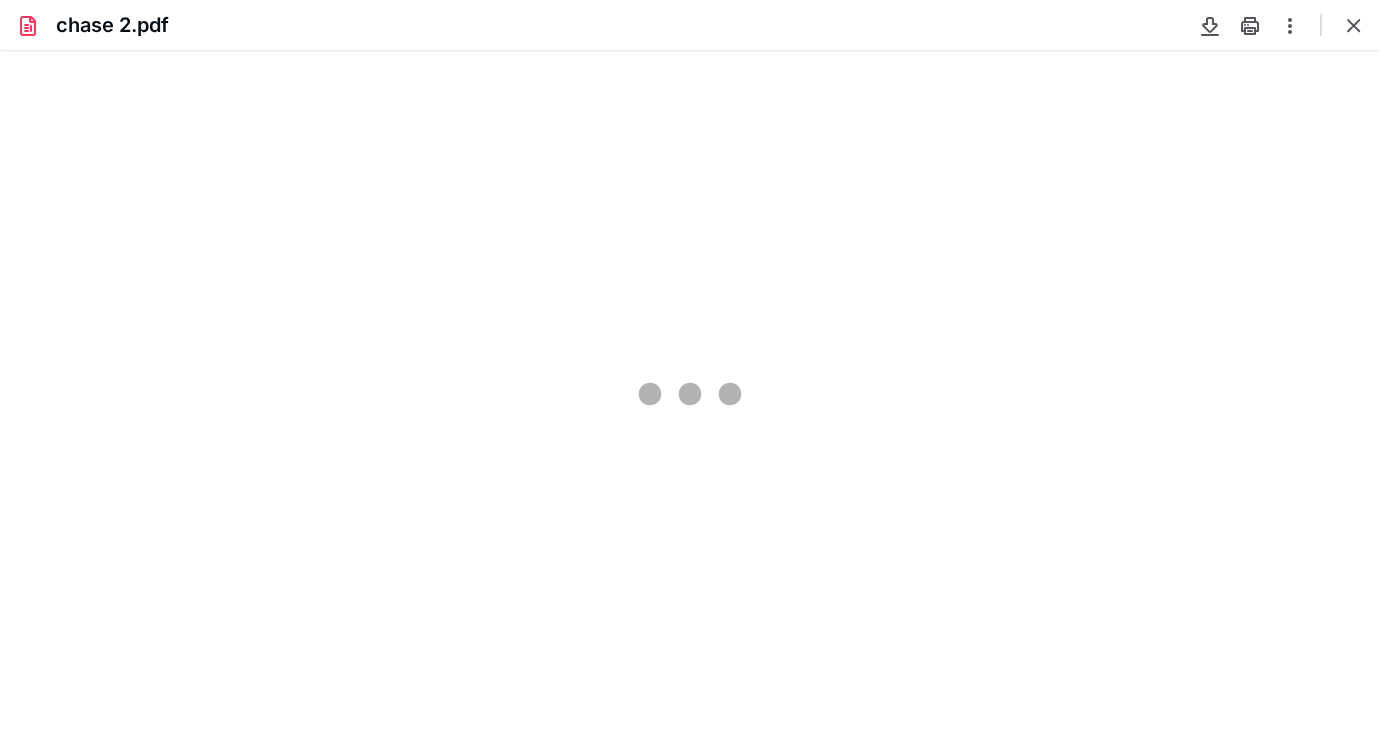 type on "82" 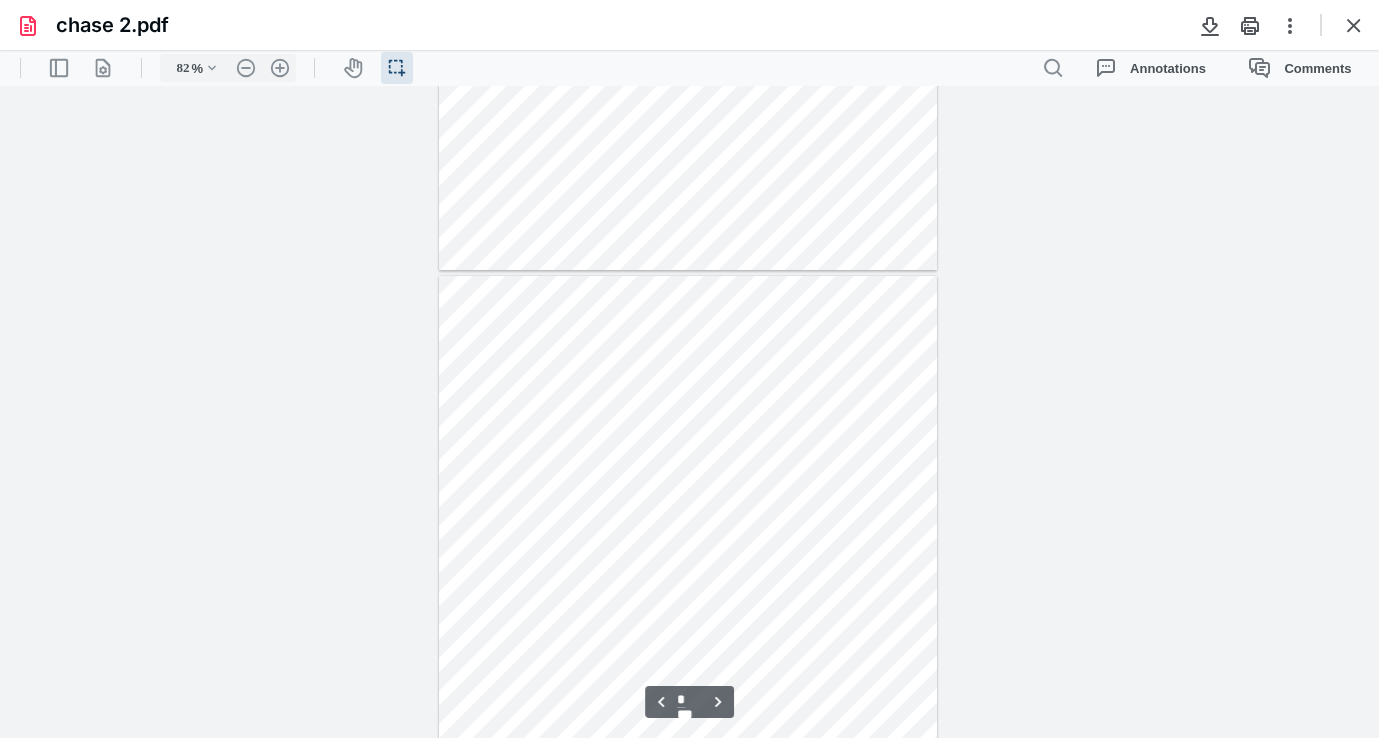 scroll, scrollTop: 1134, scrollLeft: 0, axis: vertical 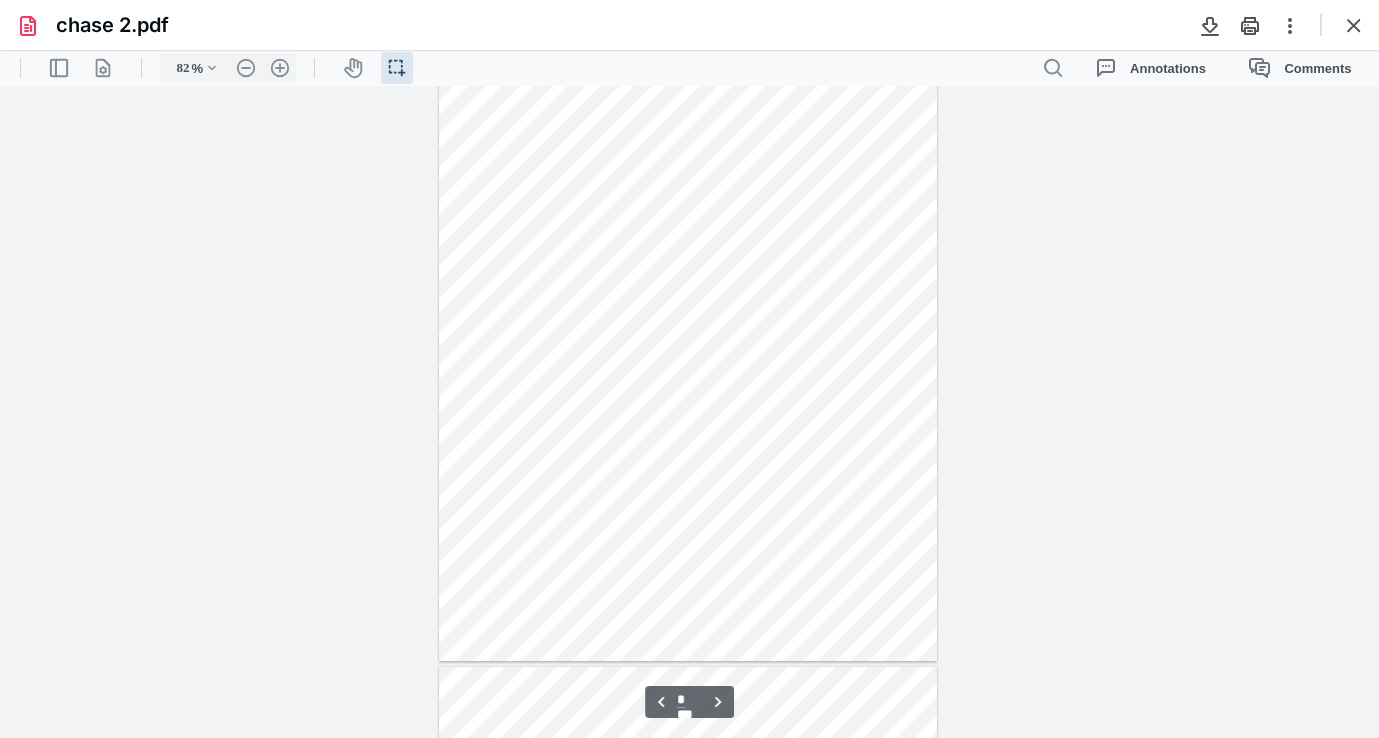 type on "*" 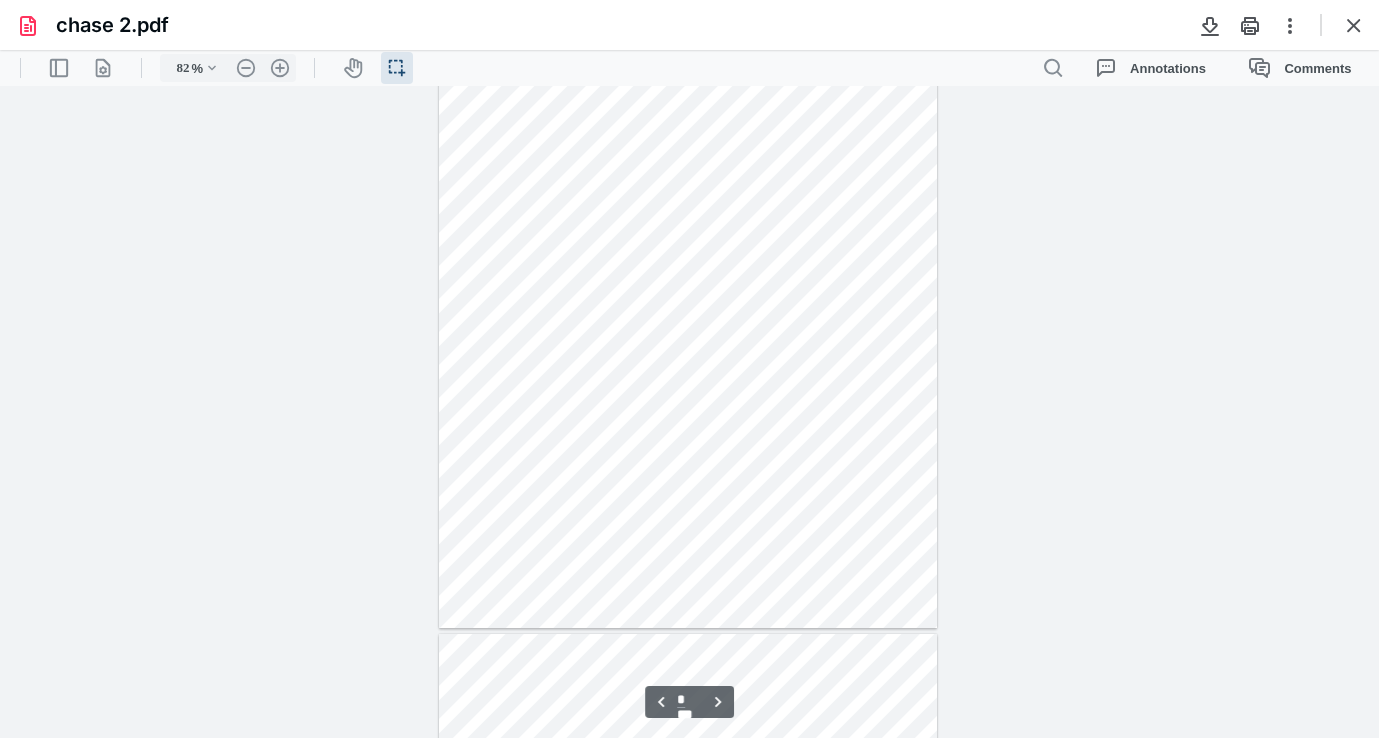 scroll, scrollTop: 0, scrollLeft: 0, axis: both 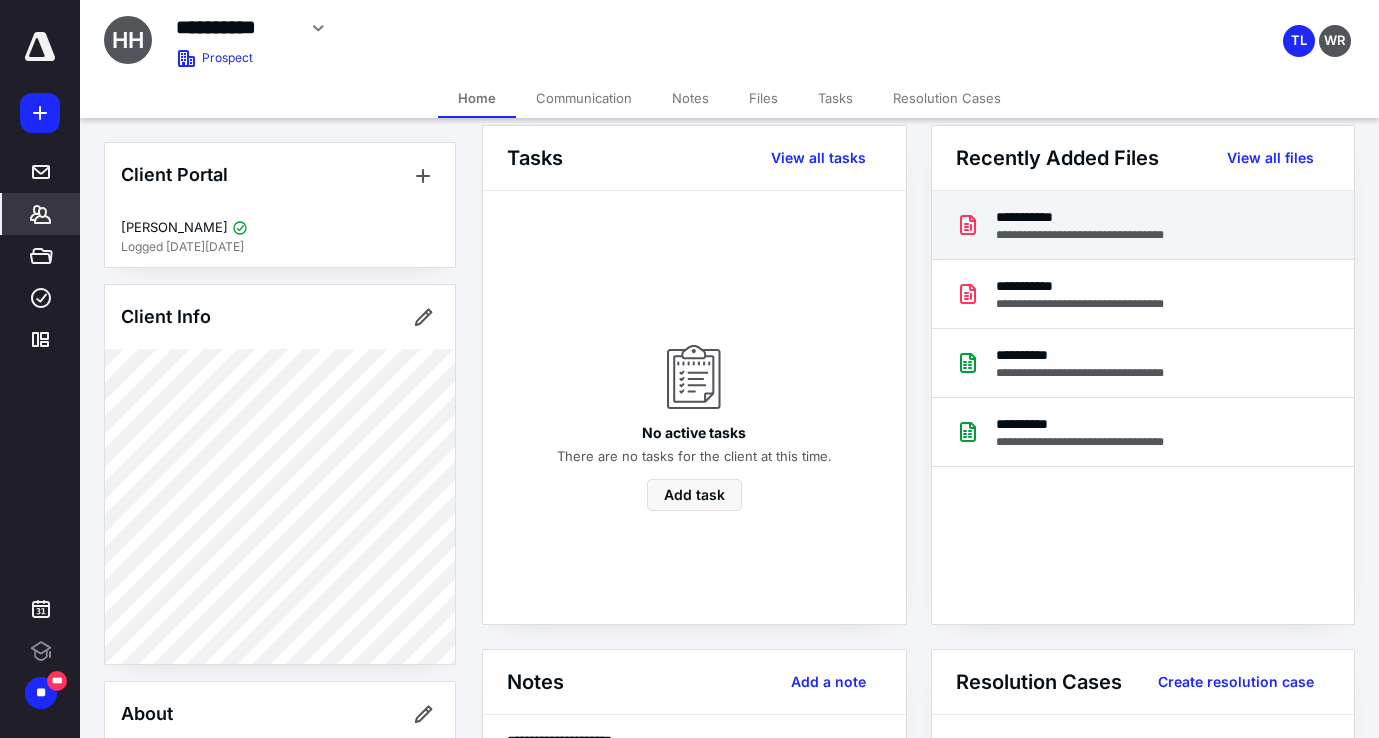 click on "**********" at bounding box center [1094, 217] 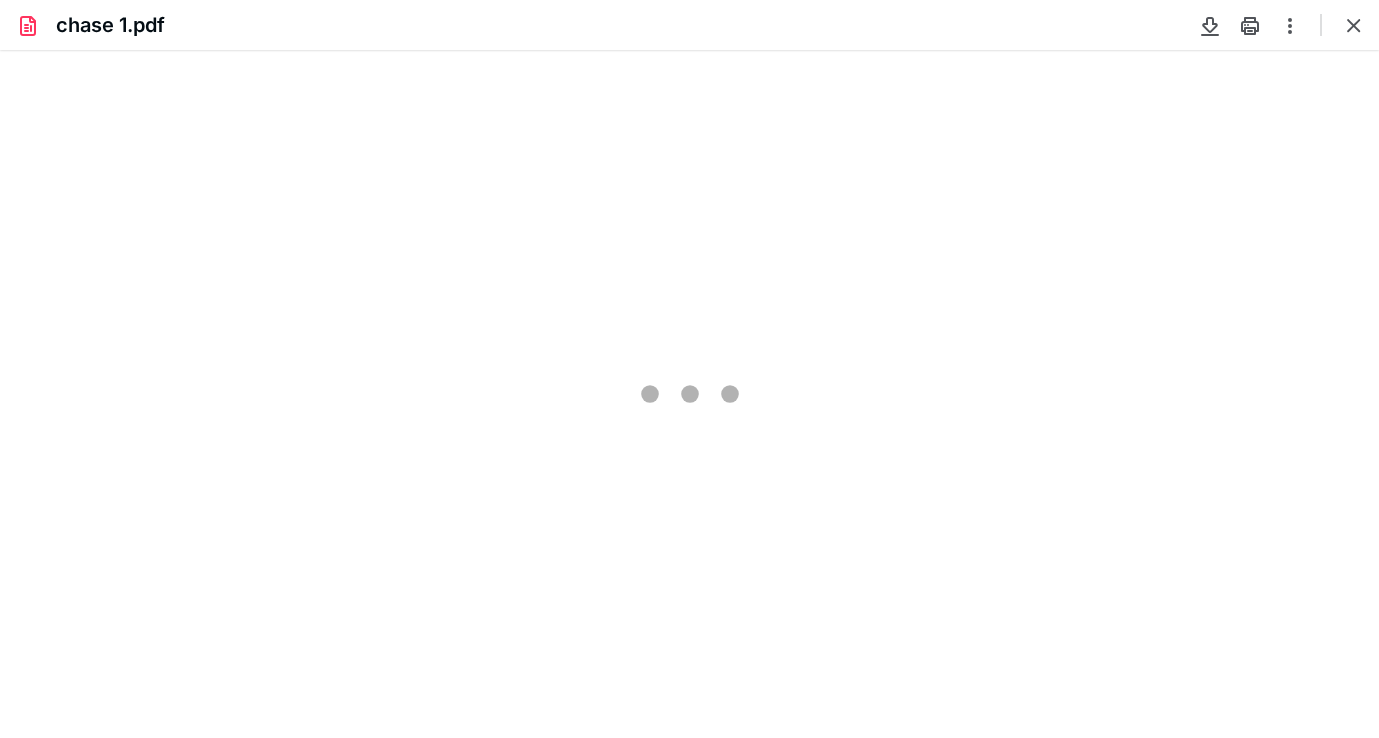 scroll, scrollTop: 0, scrollLeft: 0, axis: both 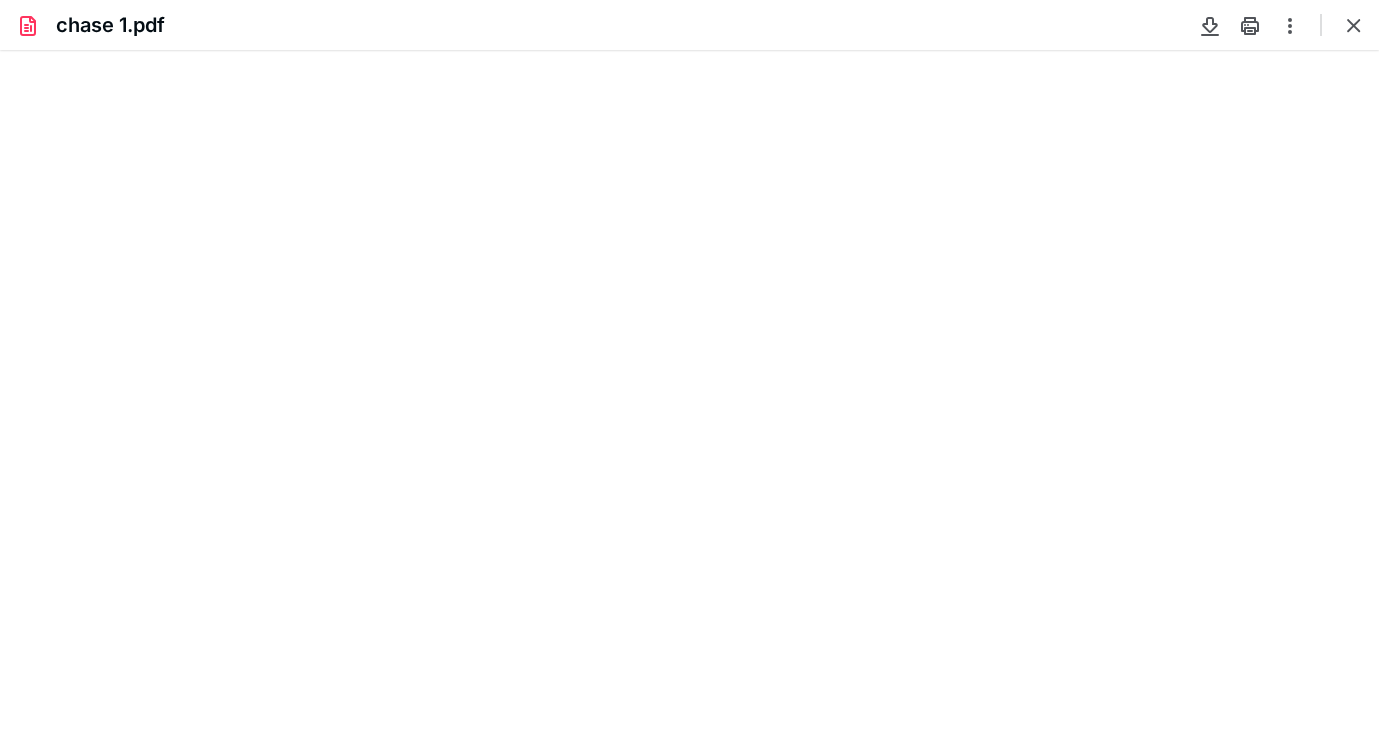 type on "82" 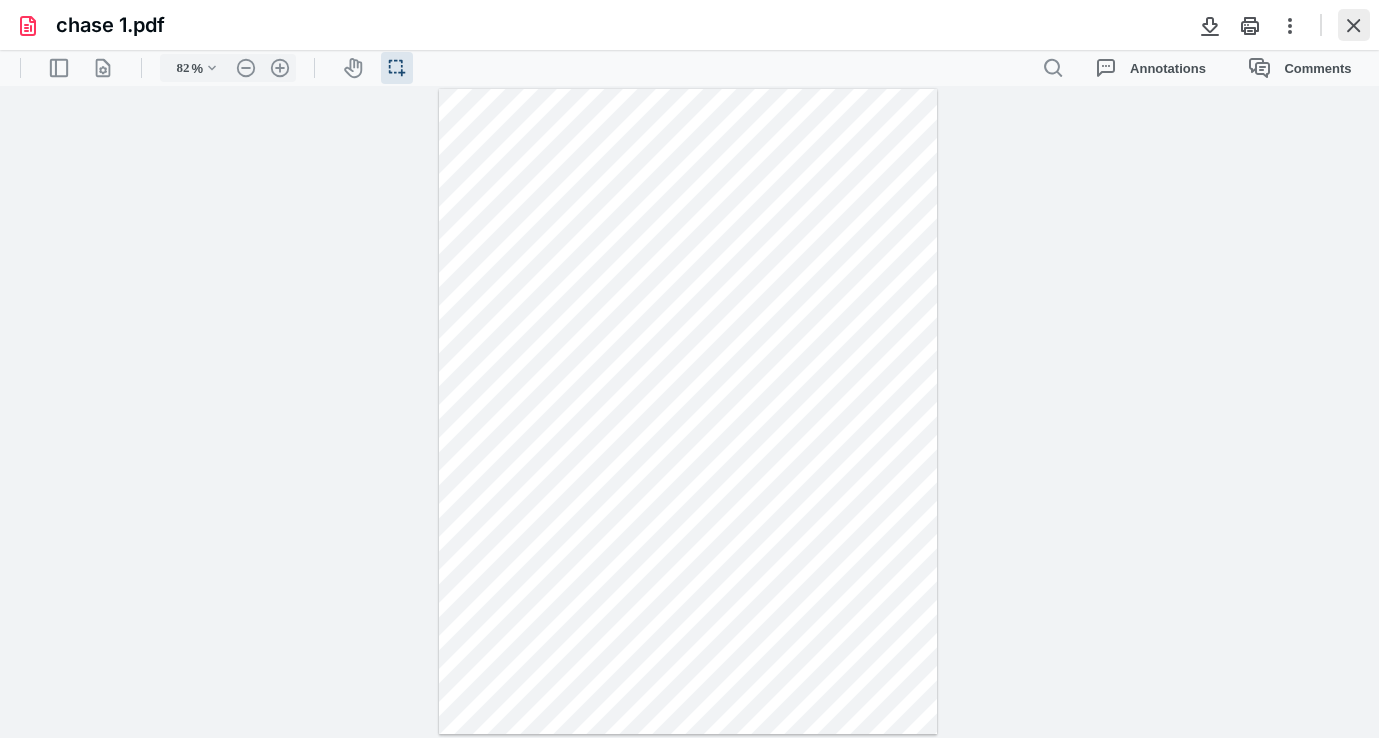click at bounding box center [1354, 25] 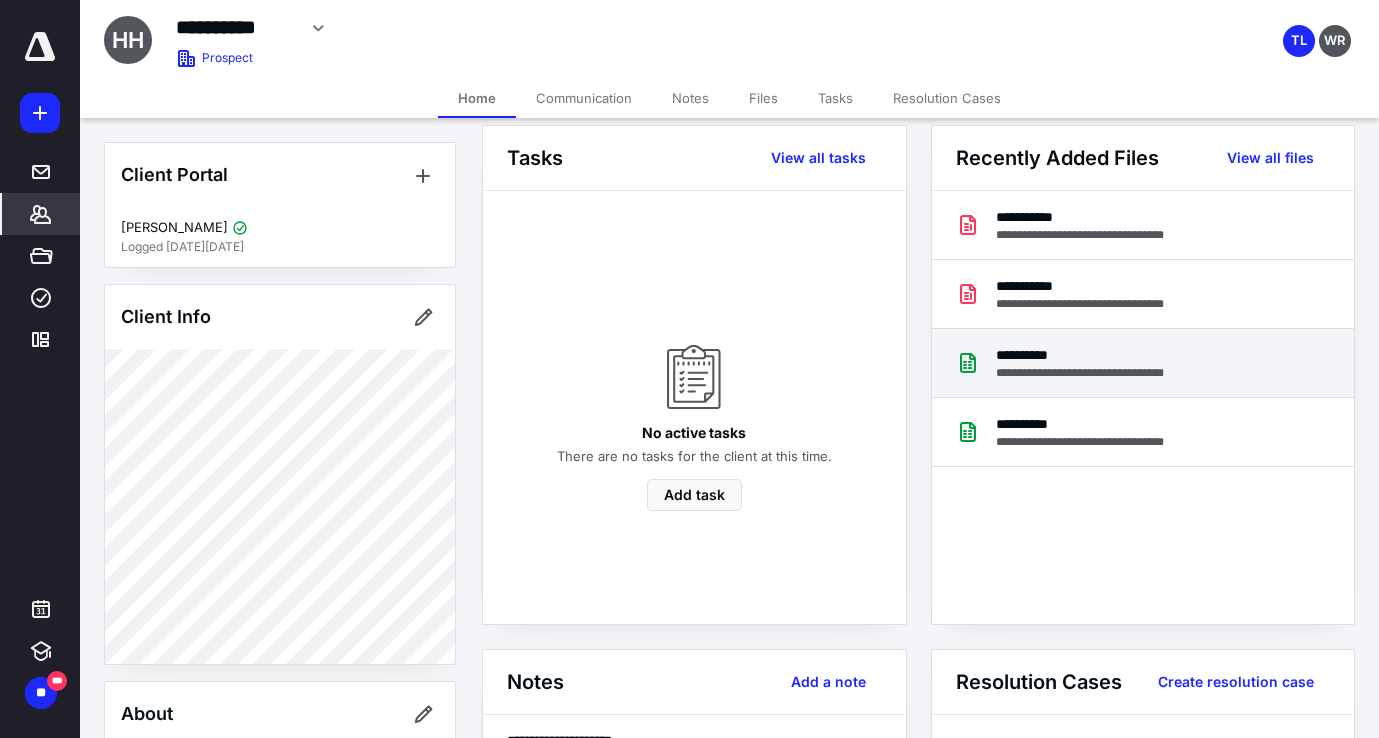 click on "**********" at bounding box center [1094, 373] 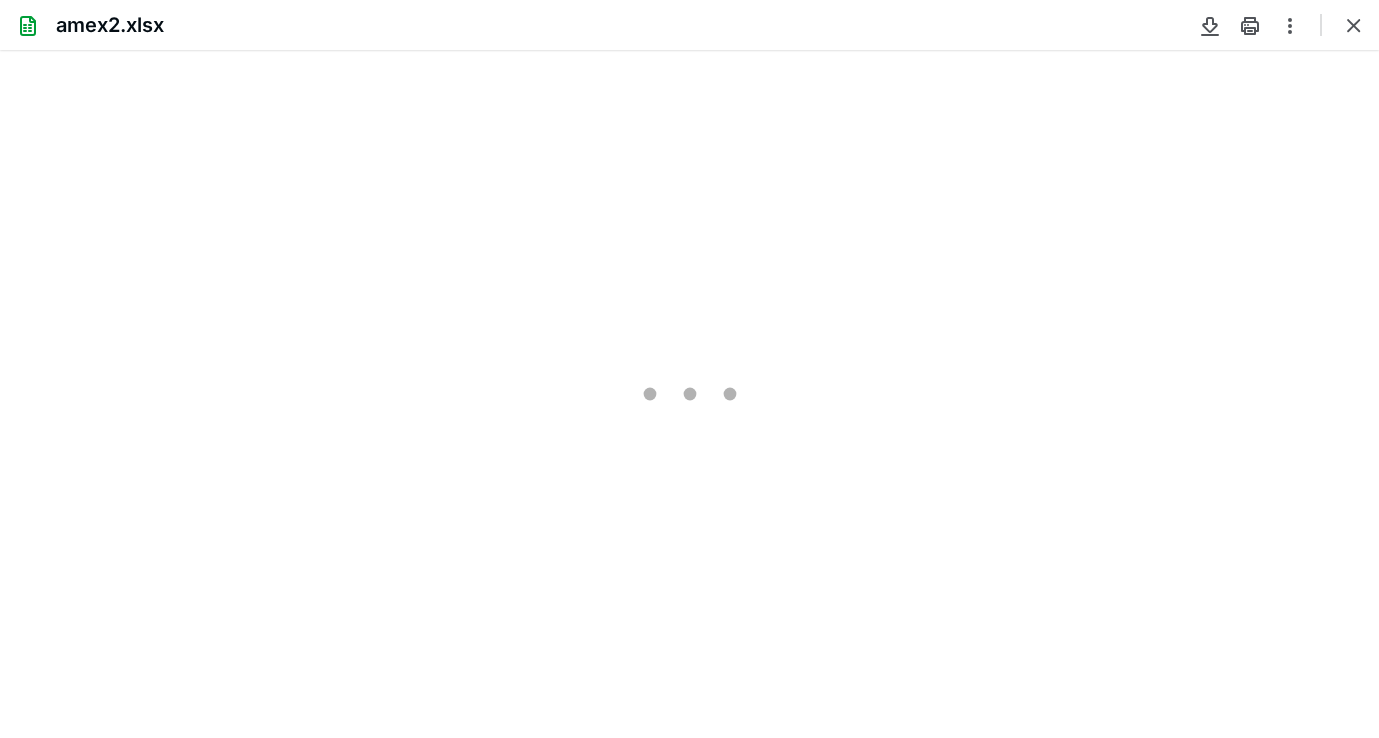 scroll, scrollTop: 0, scrollLeft: 0, axis: both 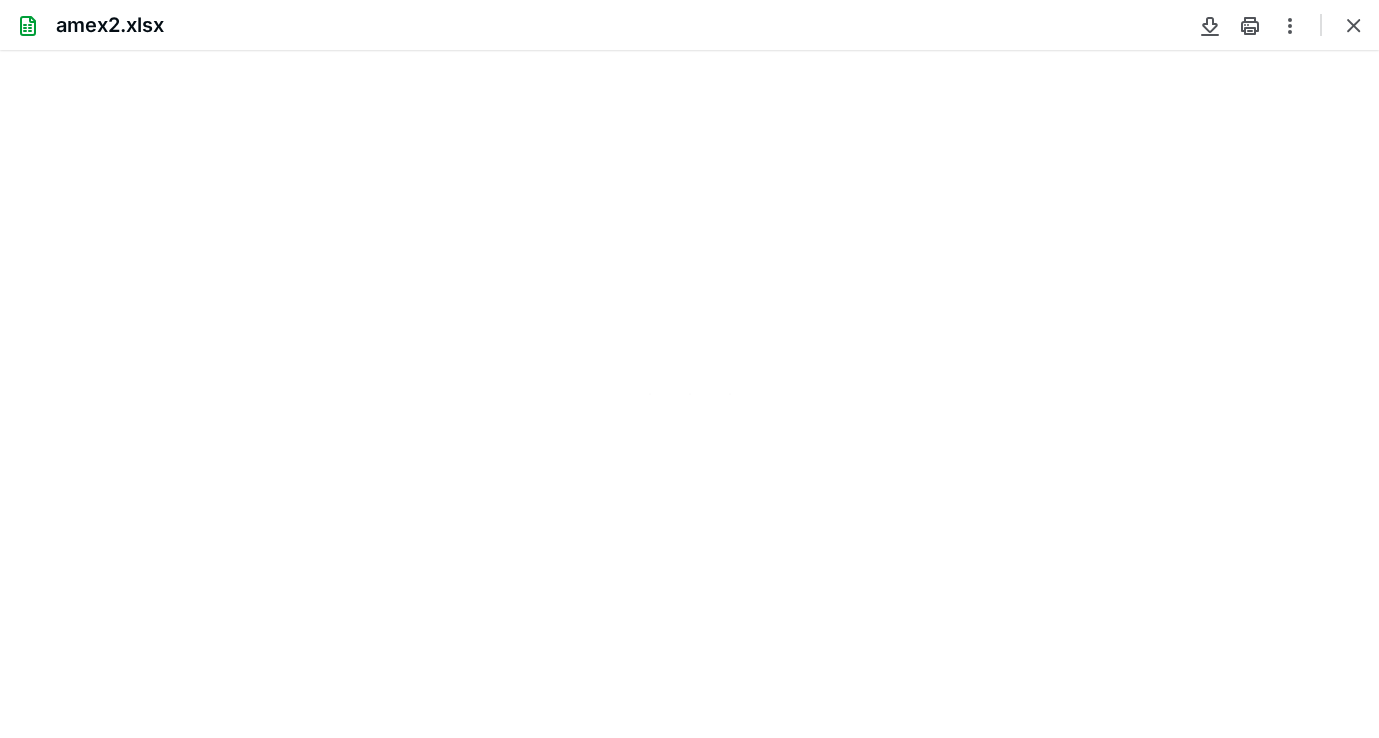 type on "34" 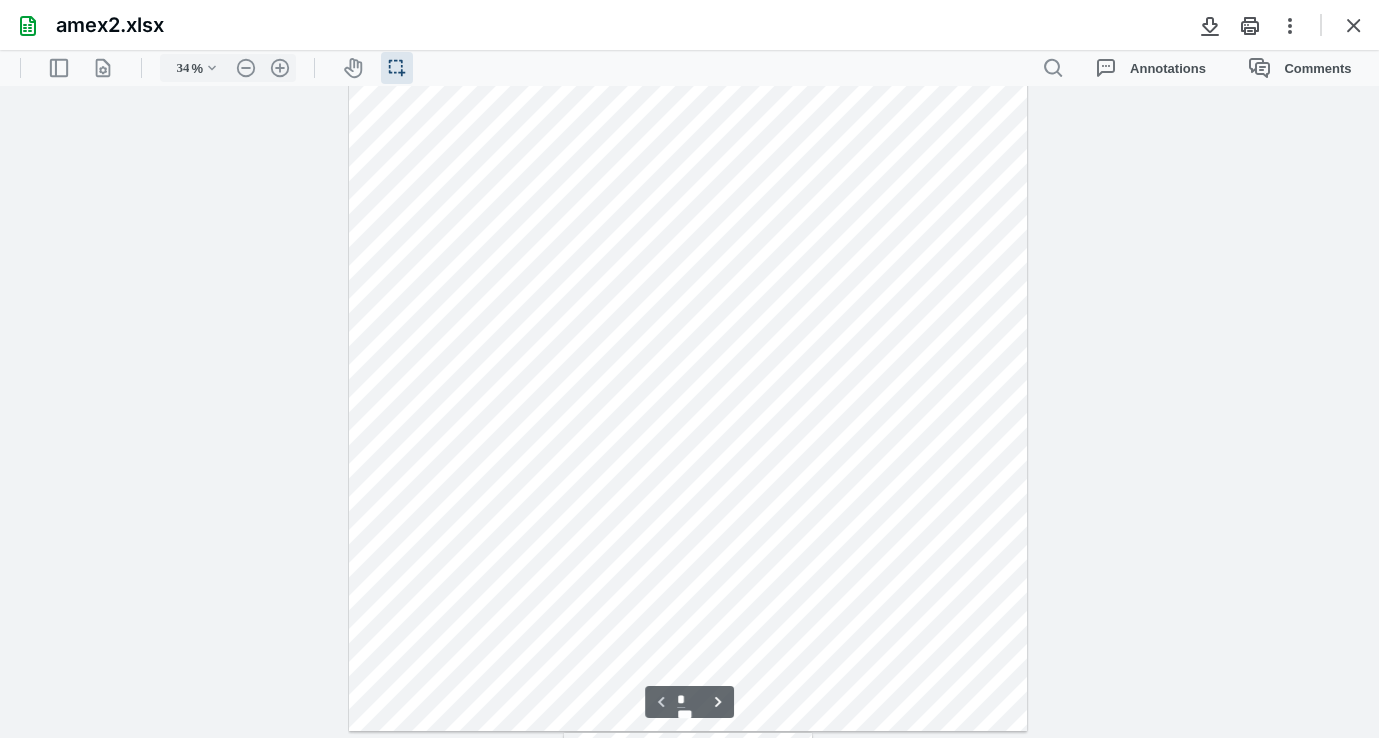 scroll, scrollTop: 0, scrollLeft: 0, axis: both 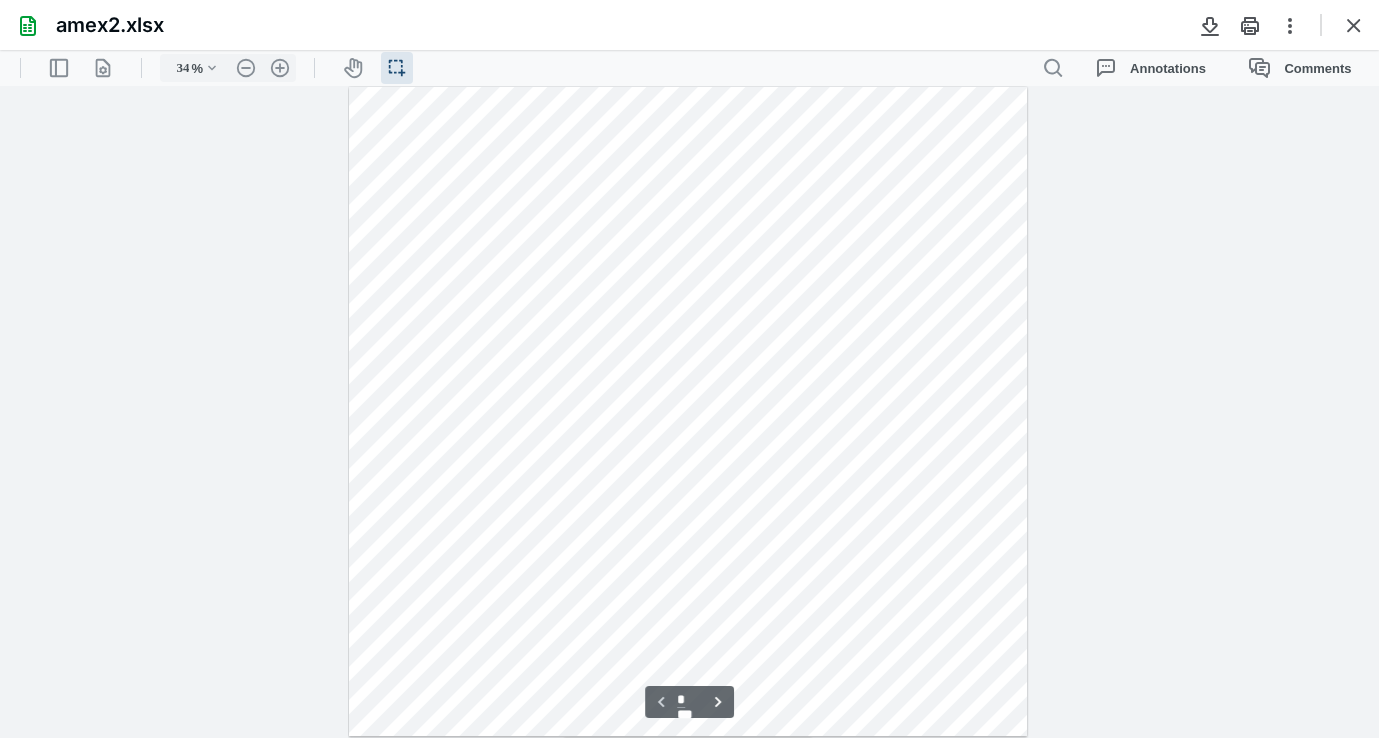 type on "*" 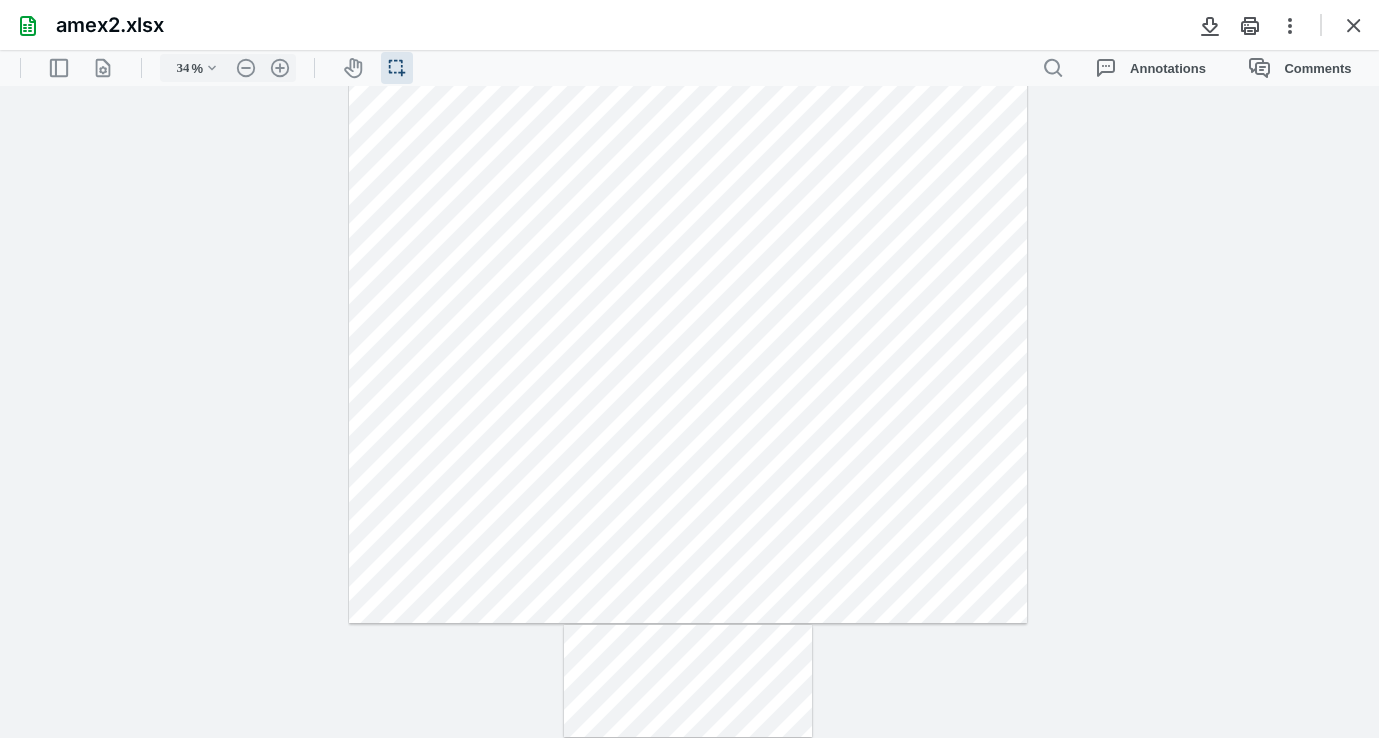 click at bounding box center [688, 681] 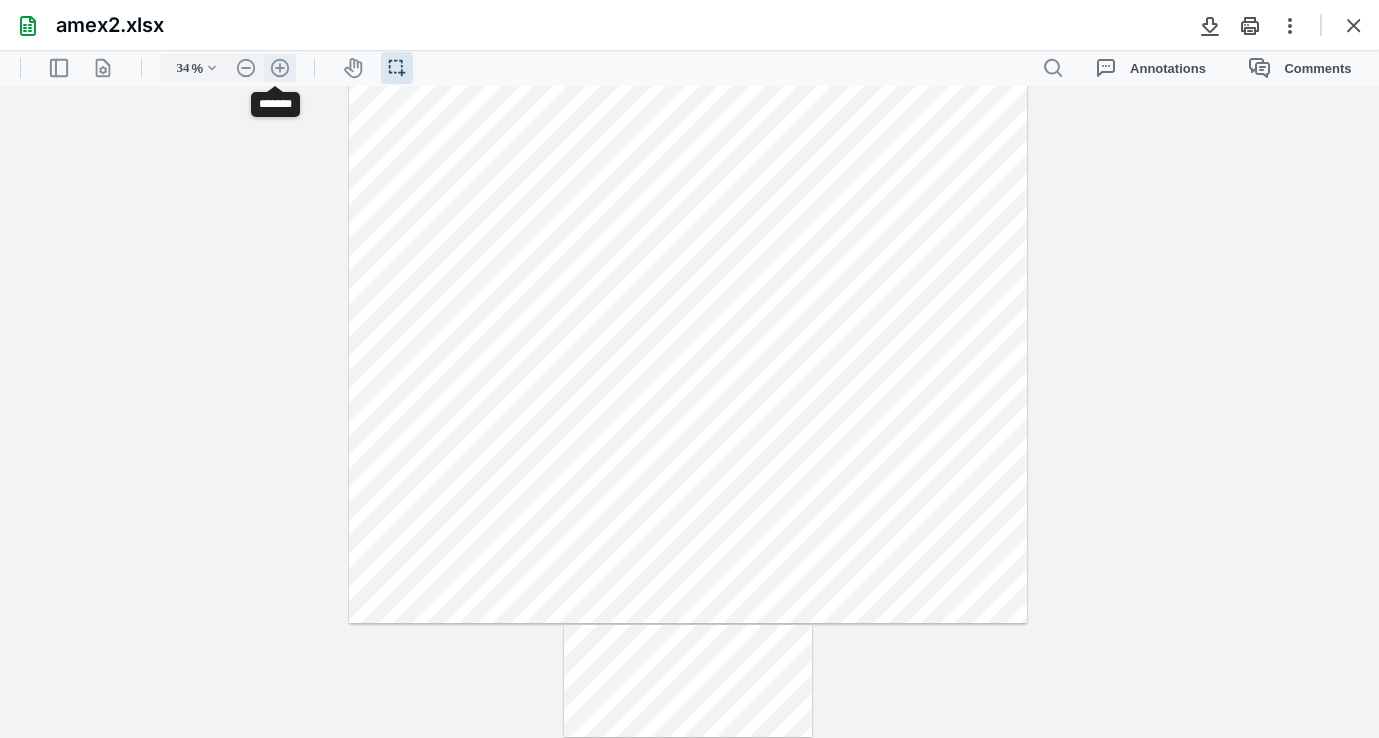 click on ".cls-1{fill:#abb0c4;} icon - header - zoom - in - line" at bounding box center (280, 68) 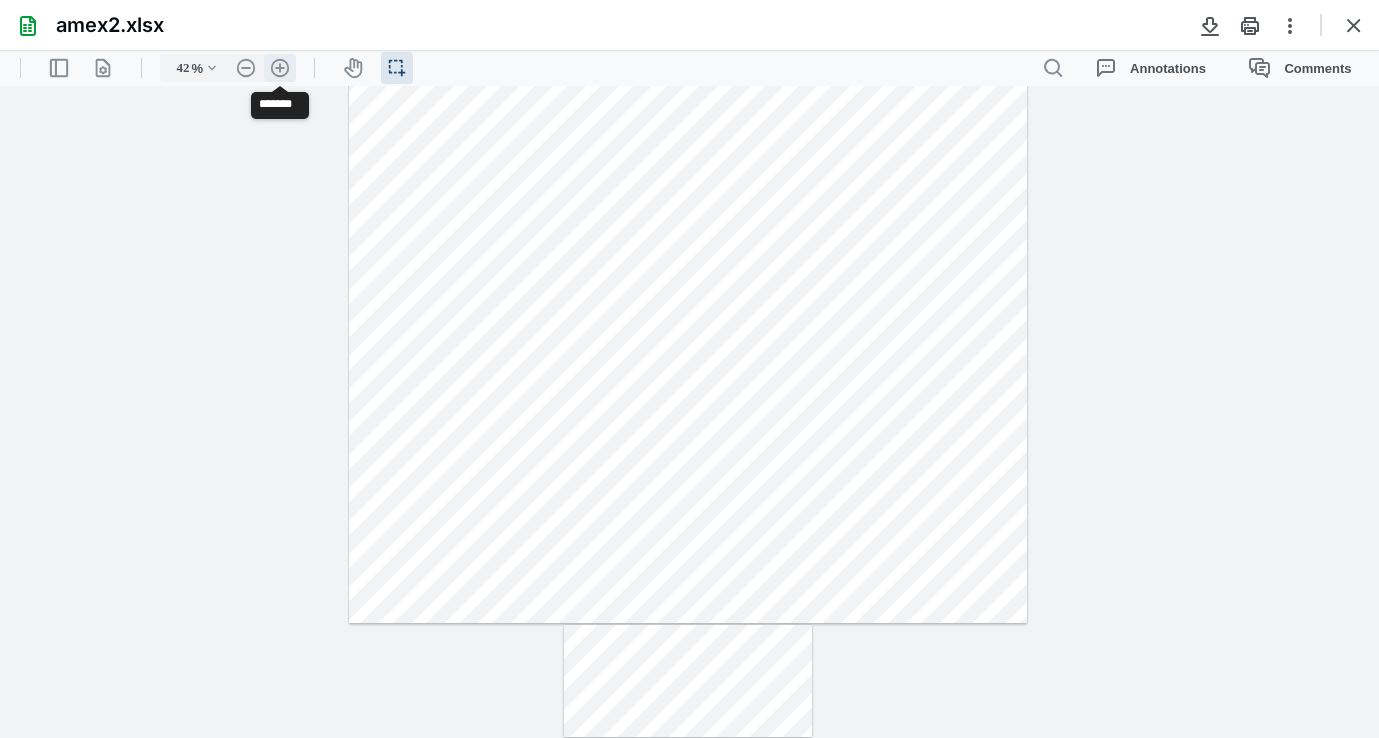 click on ".cls-1{fill:#abb0c4;} icon - header - zoom - in - line" at bounding box center (280, 68) 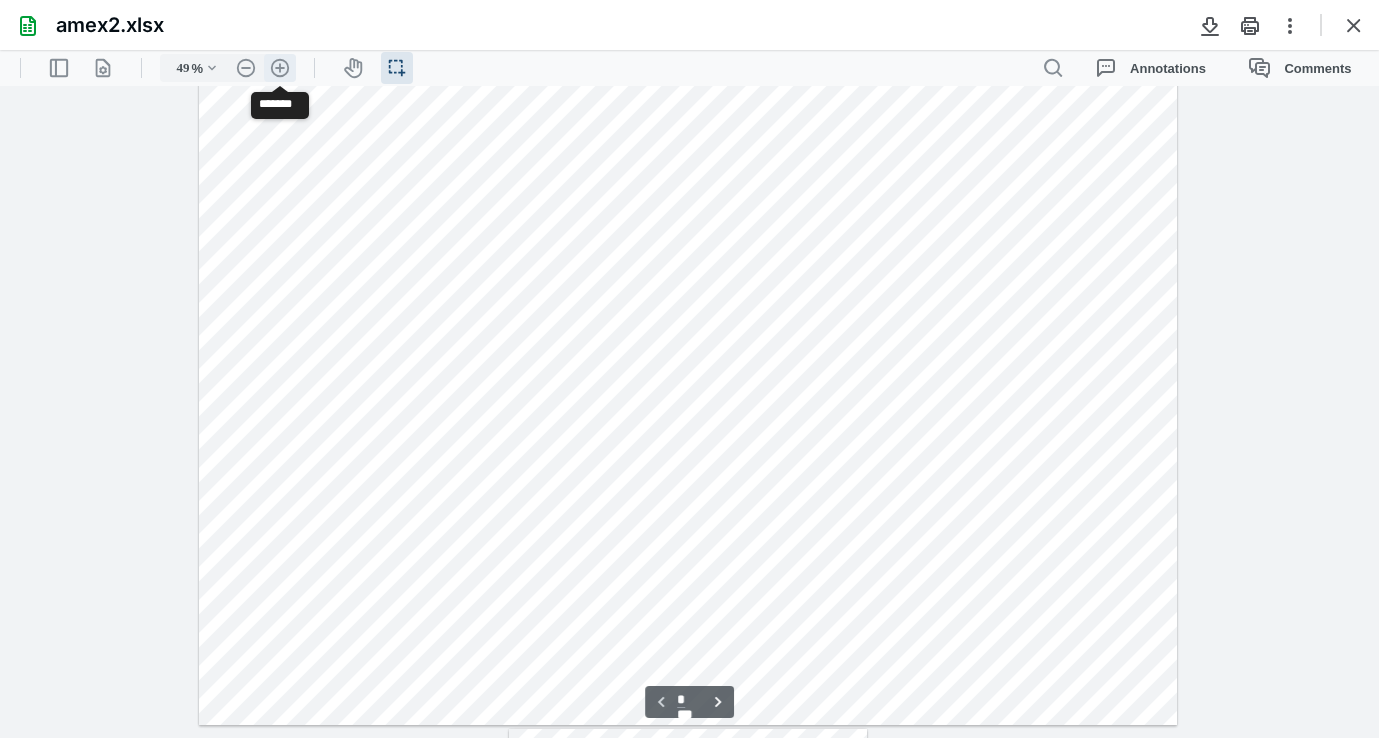 click on ".cls-1{fill:#abb0c4;} icon - header - zoom - in - line" at bounding box center [280, 68] 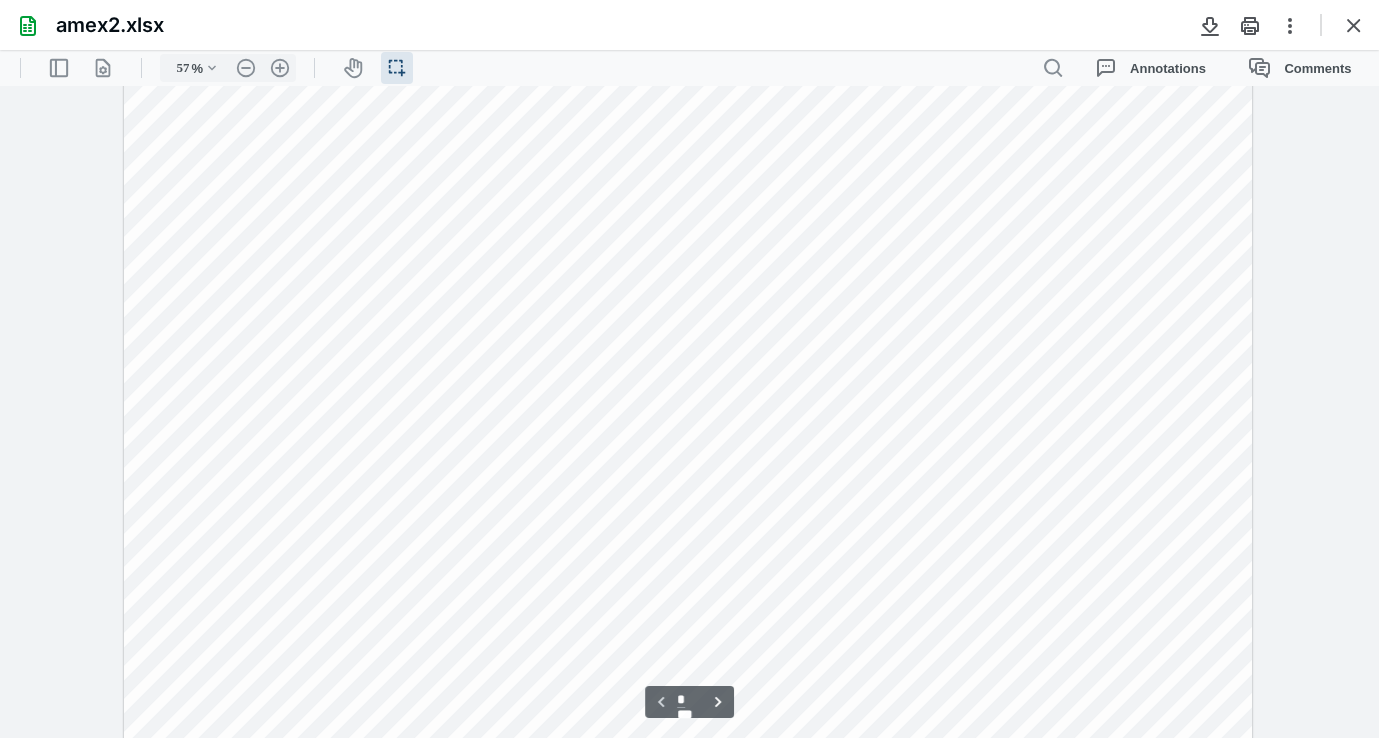 scroll, scrollTop: 16, scrollLeft: 0, axis: vertical 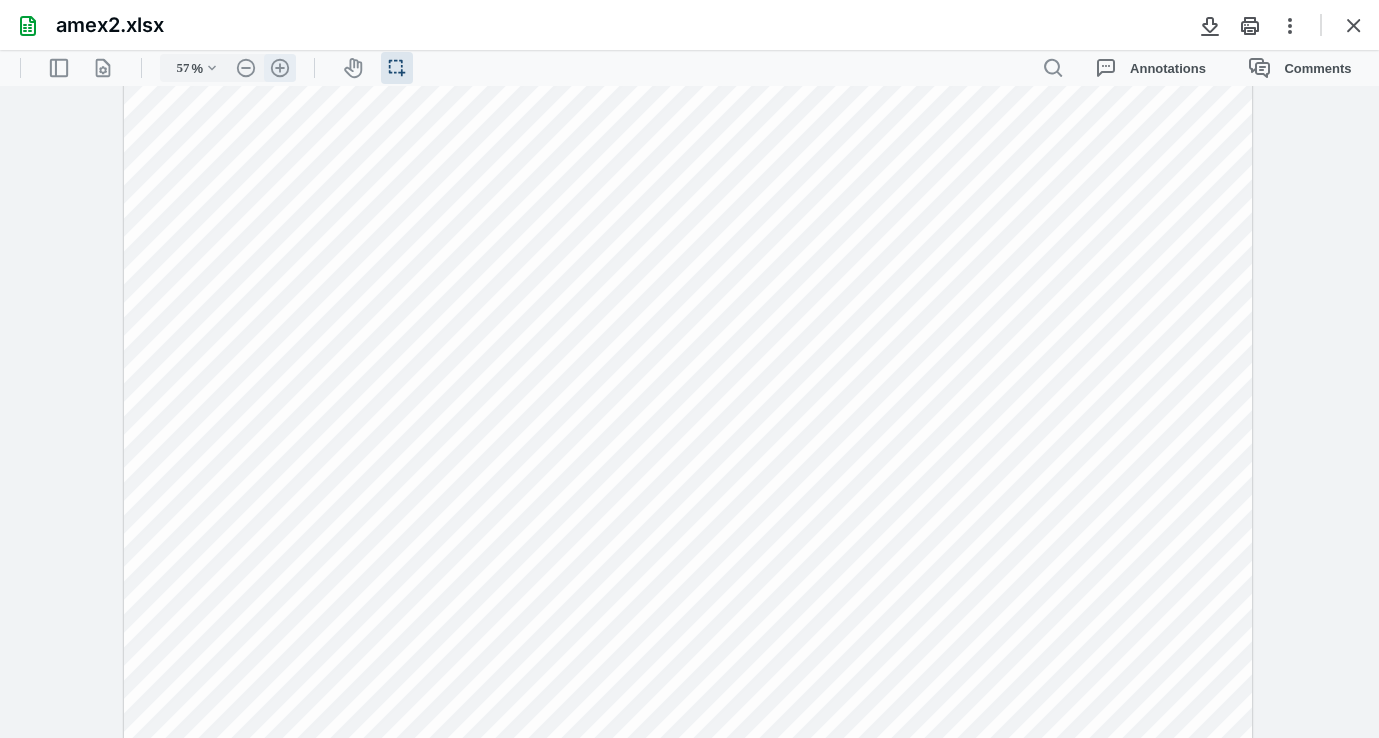 click on ".cls-1{fill:#abb0c4;} icon - header - zoom - in - line" at bounding box center (280, 68) 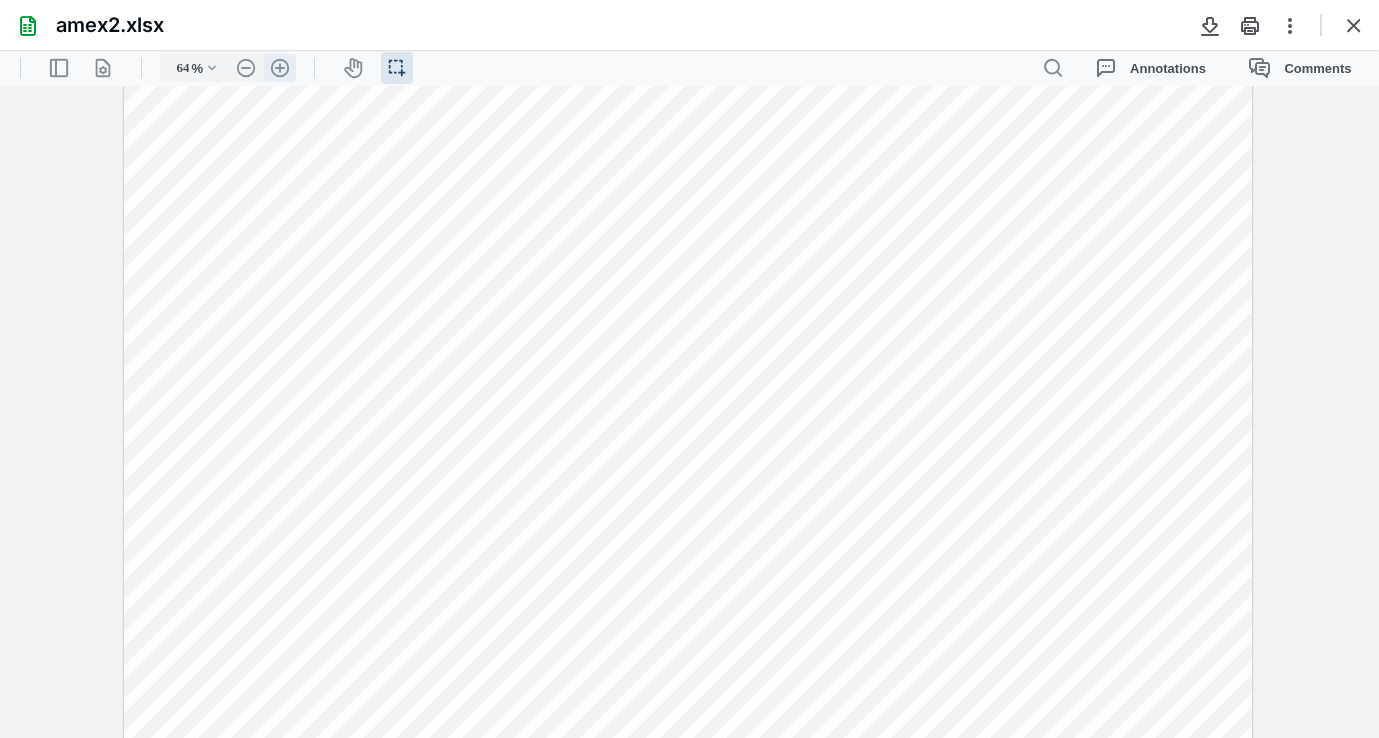 scroll, scrollTop: 59, scrollLeft: 0, axis: vertical 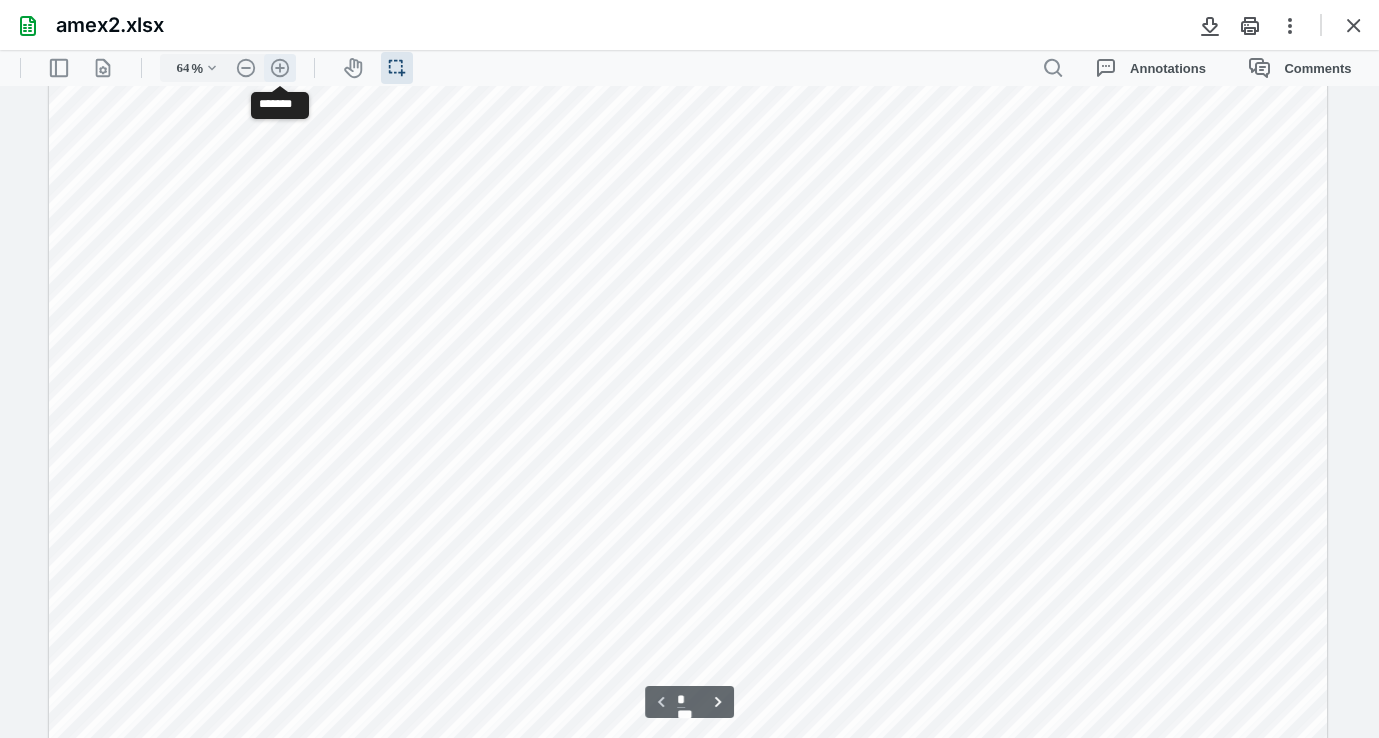 click on ".cls-1{fill:#abb0c4;} icon - header - zoom - in - line" at bounding box center (280, 68) 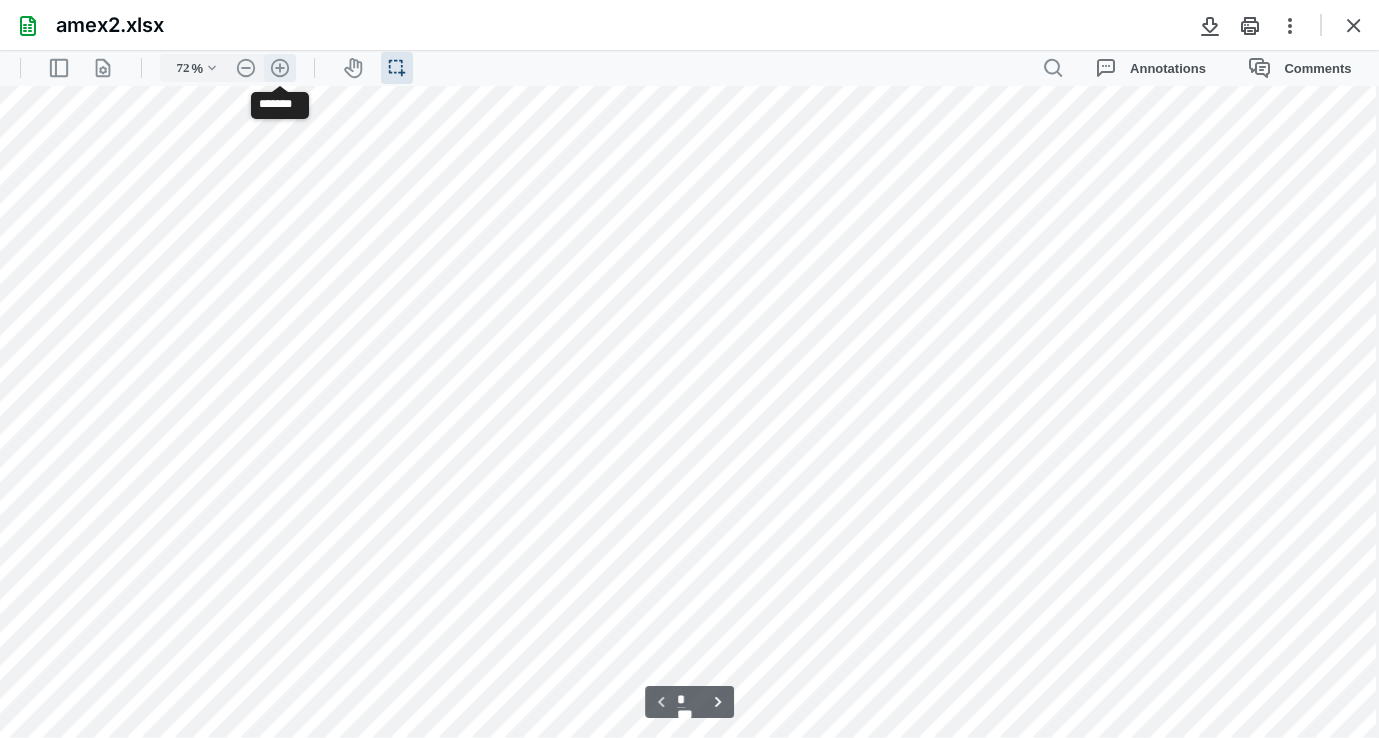 click on ".cls-1{fill:#abb0c4;} icon - header - zoom - in - line" at bounding box center [280, 68] 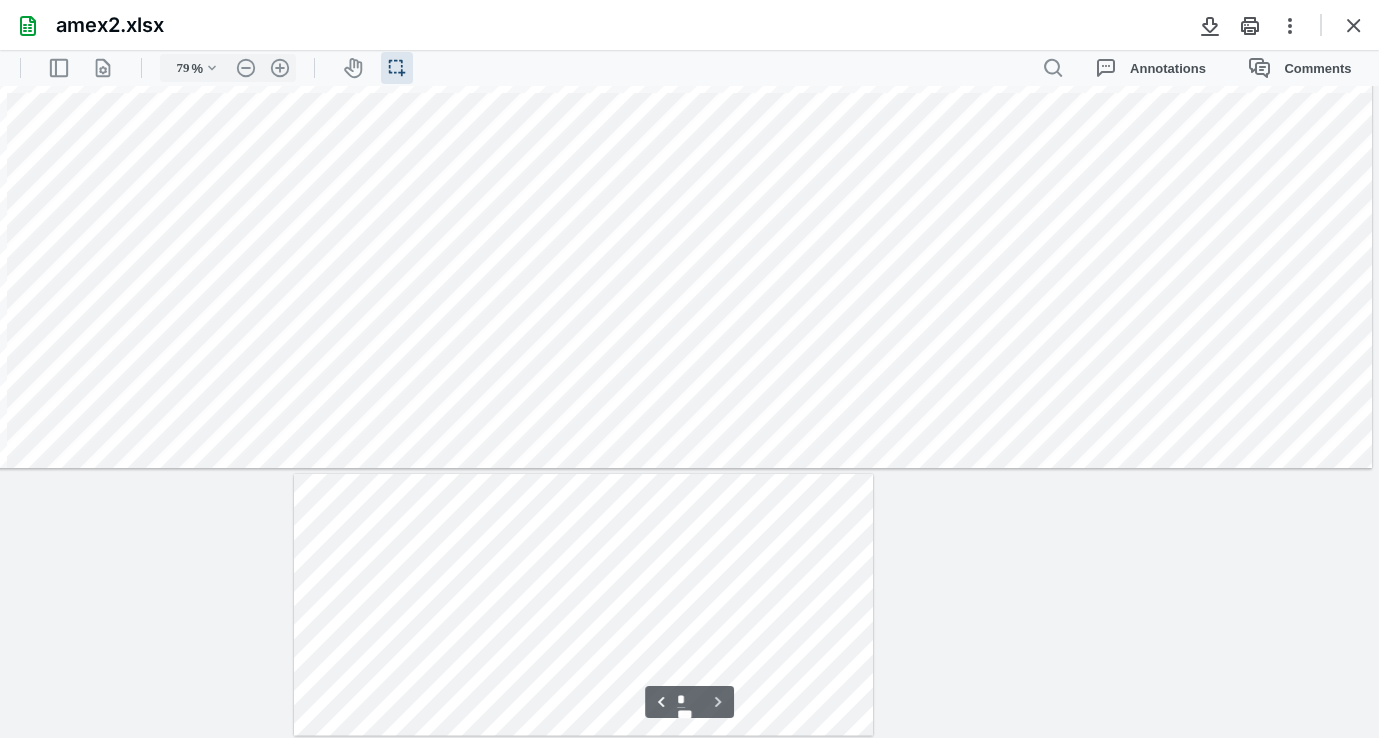 scroll, scrollTop: 1139, scrollLeft: 0, axis: vertical 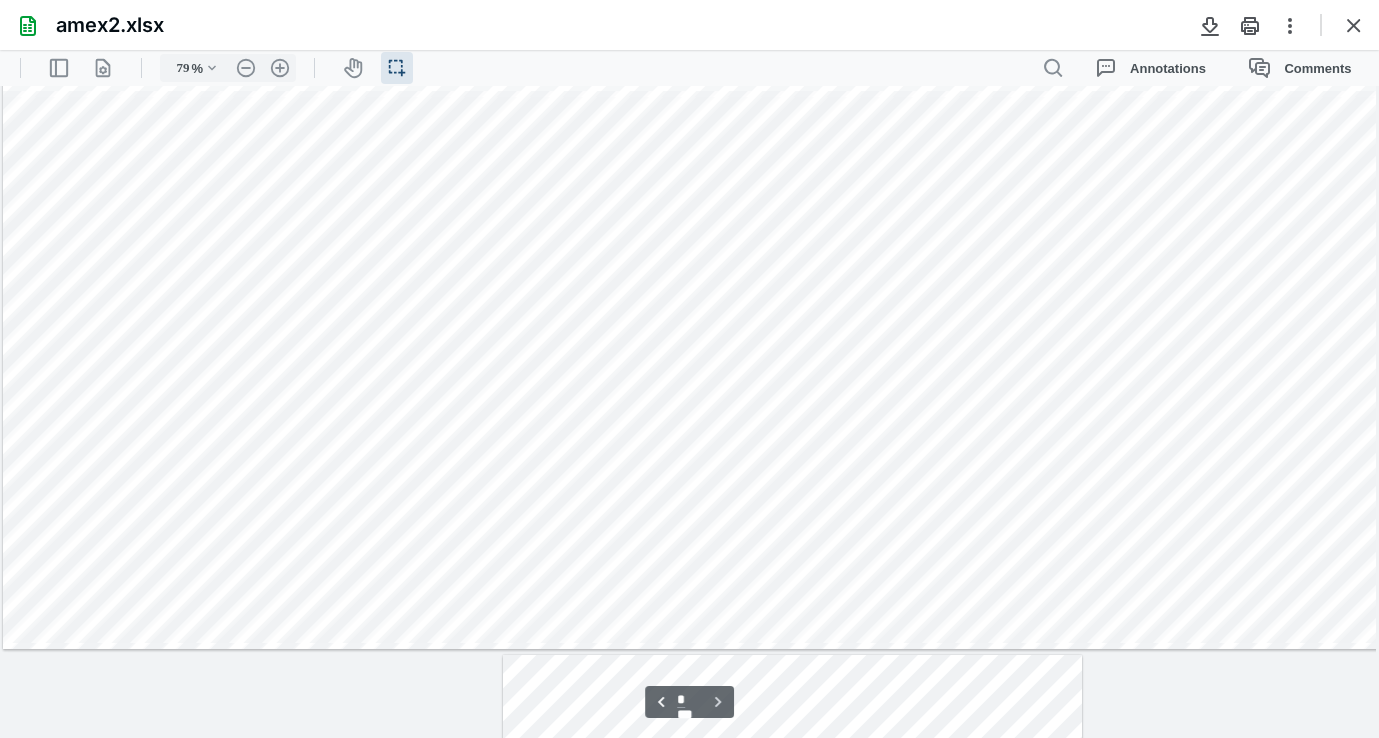 type on "*" 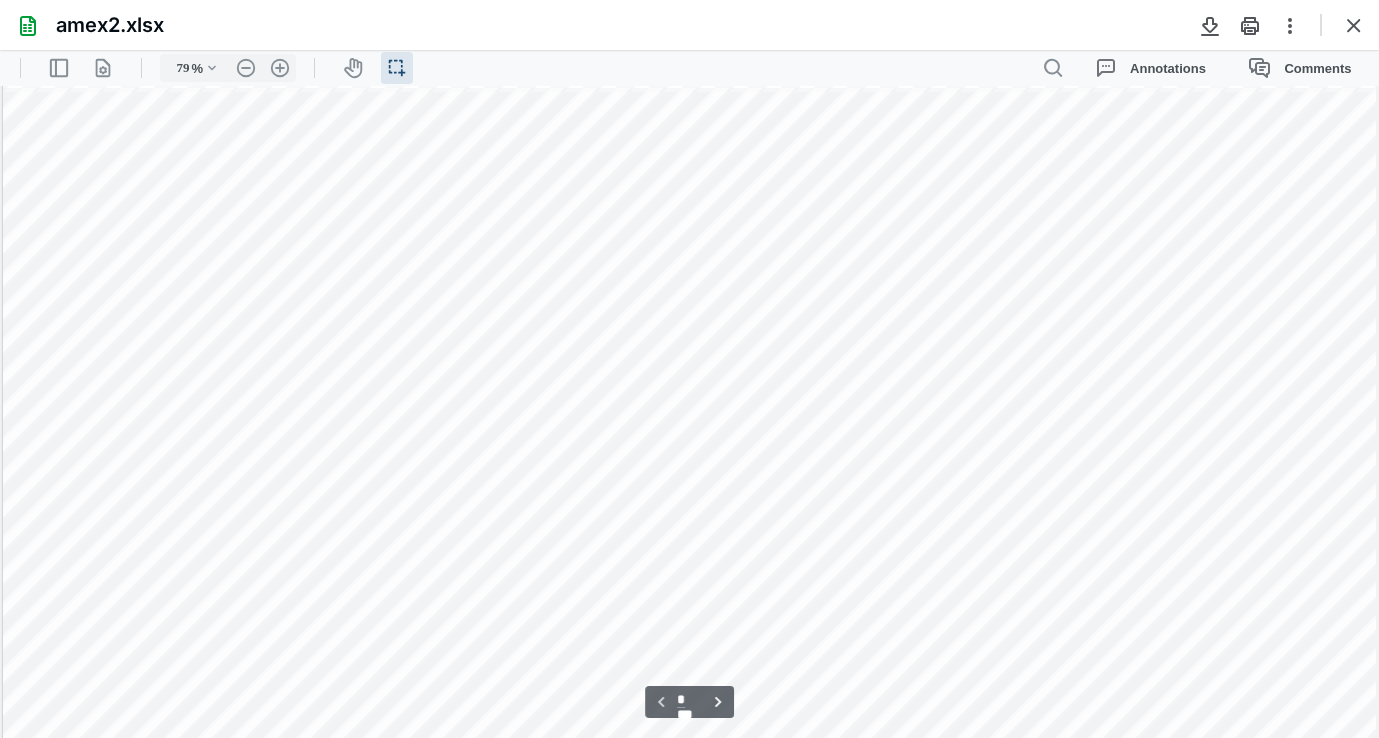 scroll, scrollTop: 74, scrollLeft: 0, axis: vertical 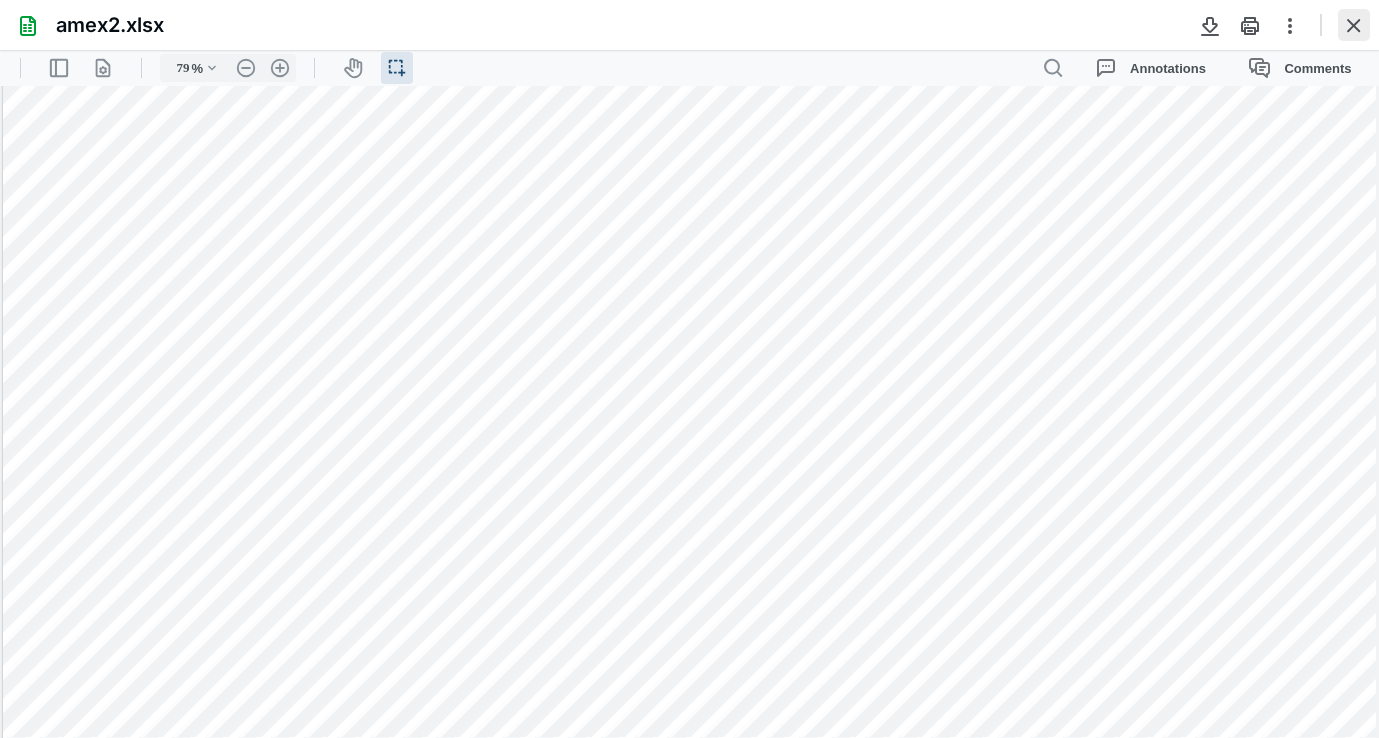 click at bounding box center (1354, 25) 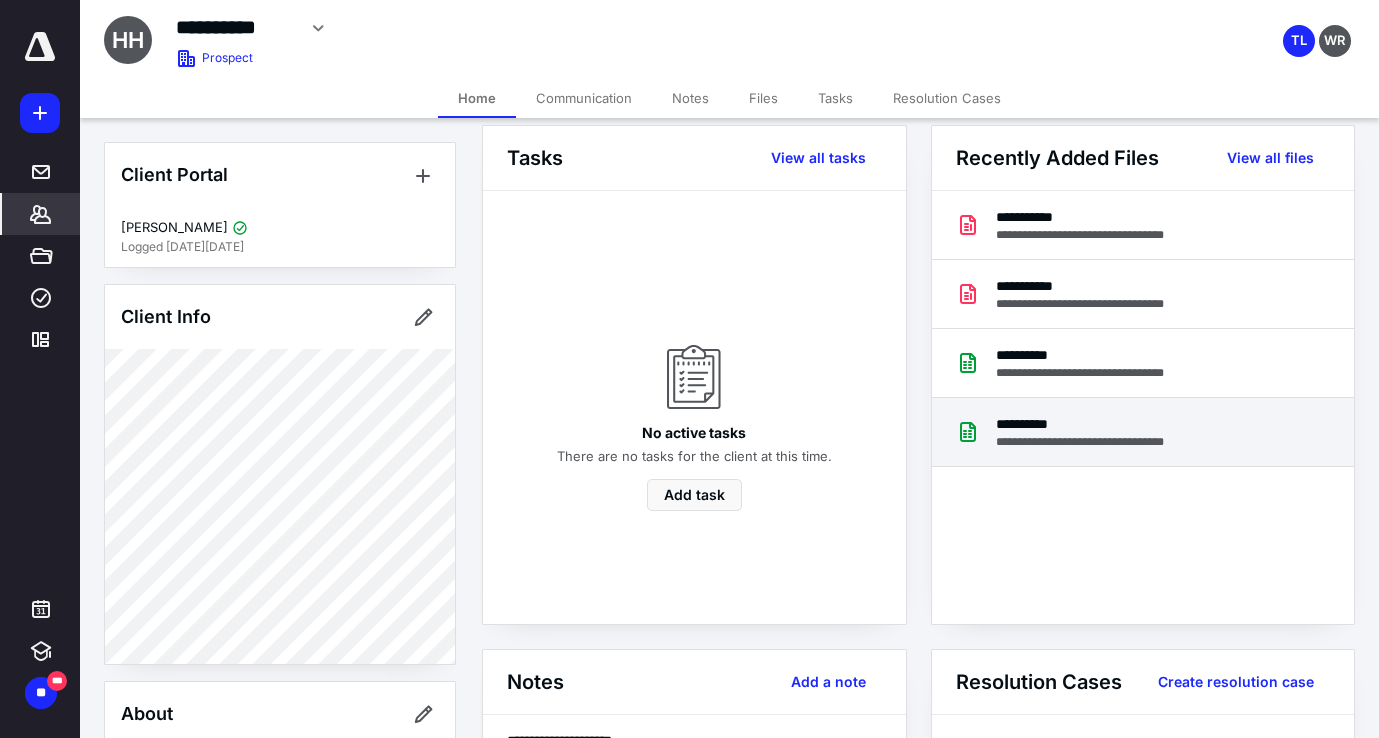click on "**********" at bounding box center (1094, 442) 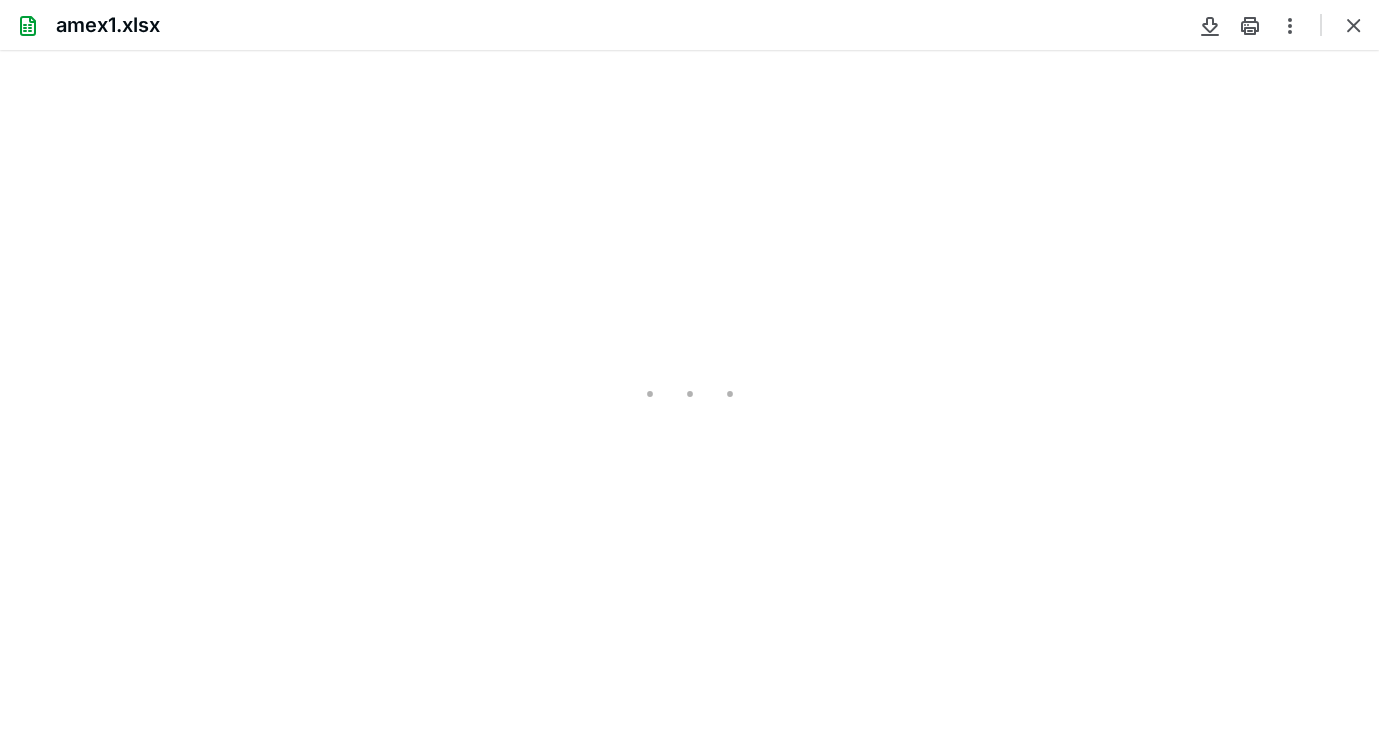 scroll, scrollTop: 0, scrollLeft: 0, axis: both 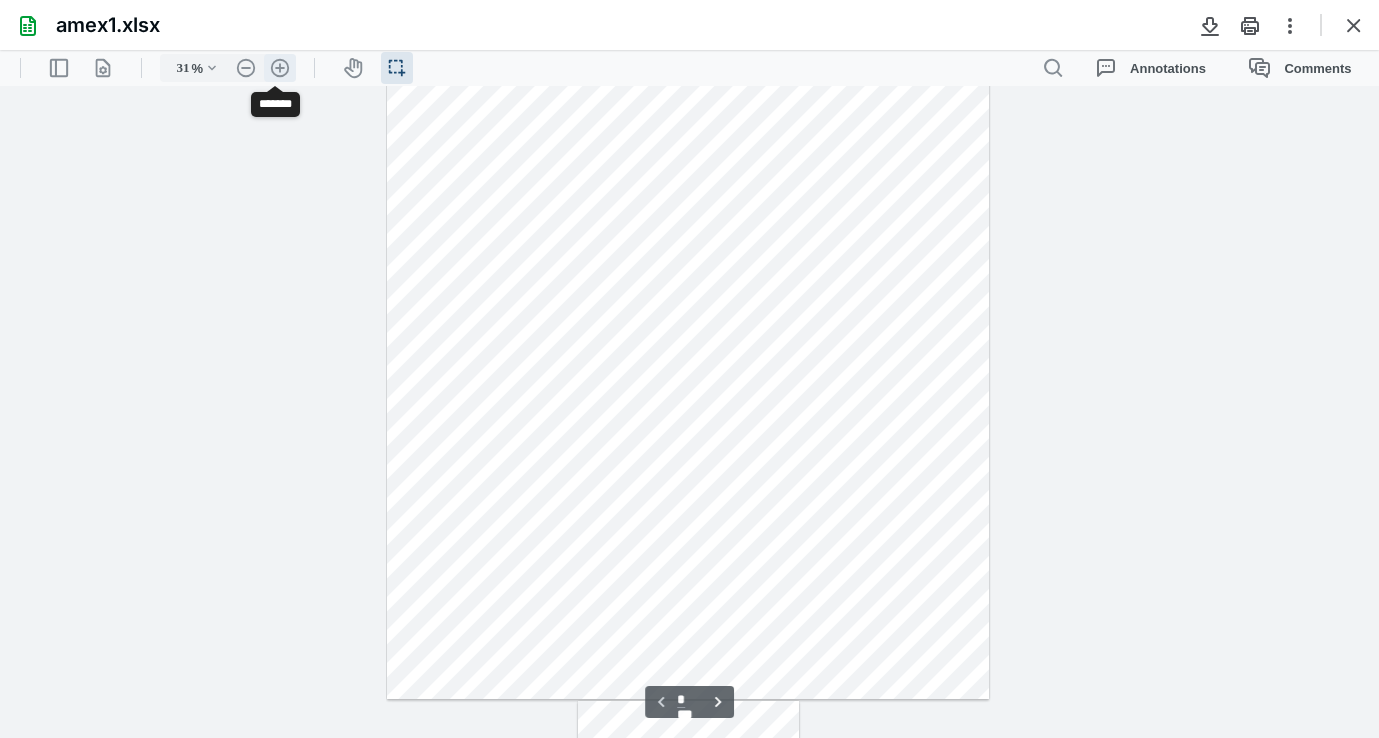 click on ".cls-1{fill:#abb0c4;} icon - header - zoom - in - line" at bounding box center (280, 68) 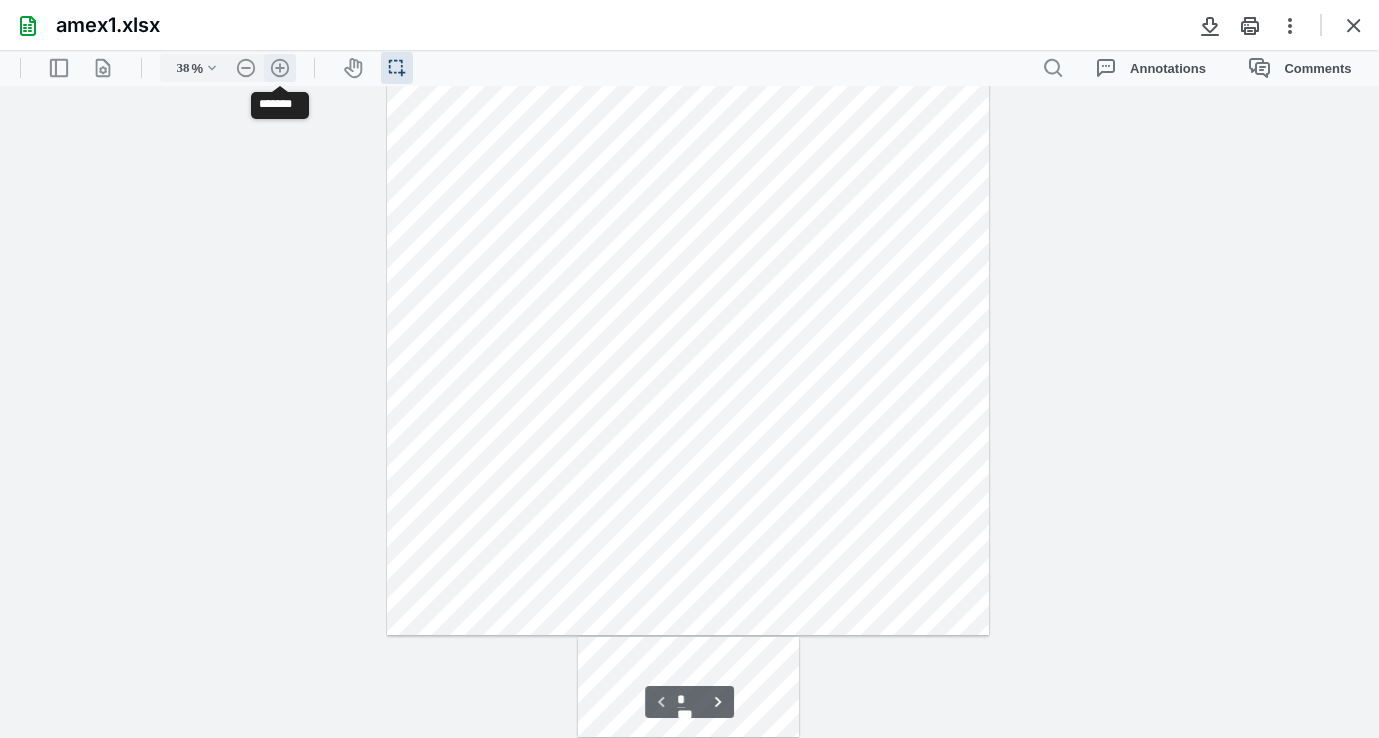 click on ".cls-1{fill:#abb0c4;} icon - header - zoom - in - line" at bounding box center (280, 68) 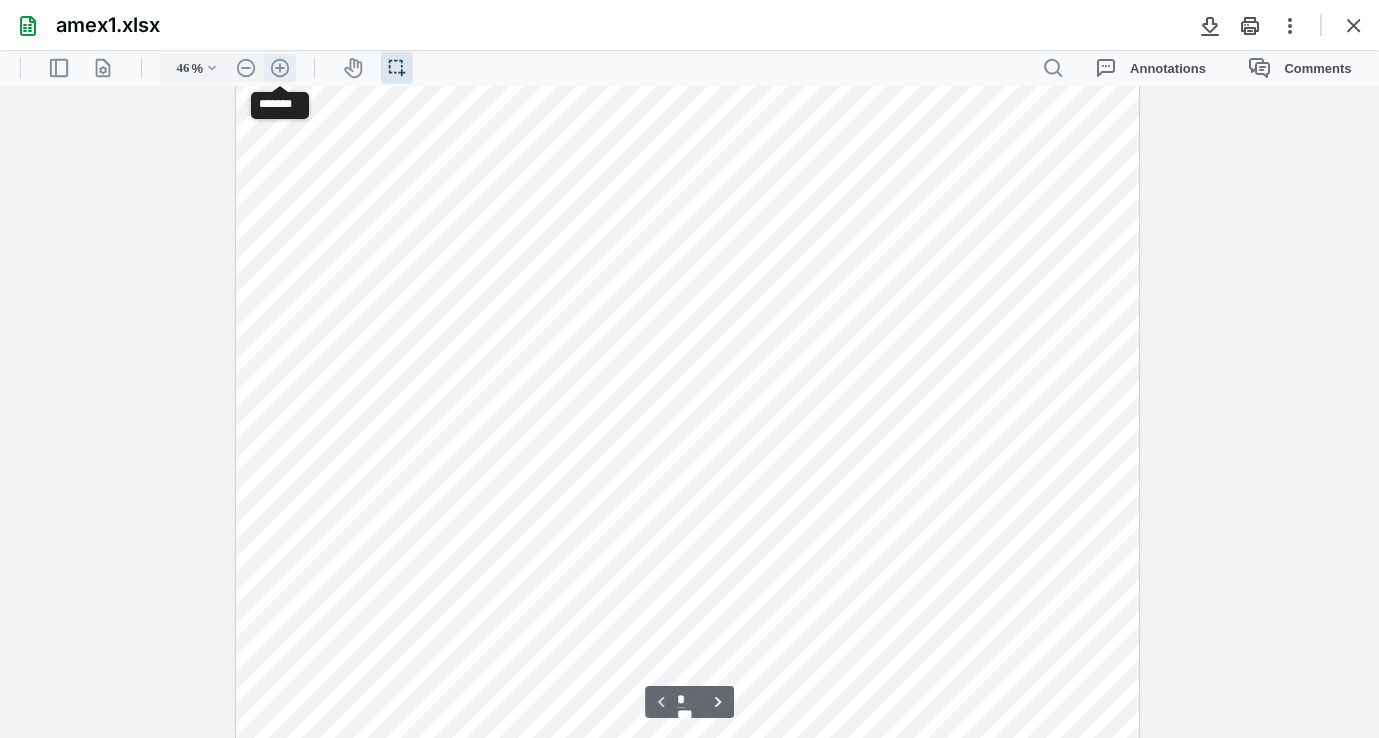 click on ".cls-1{fill:#abb0c4;} icon - header - zoom - in - line" at bounding box center (280, 68) 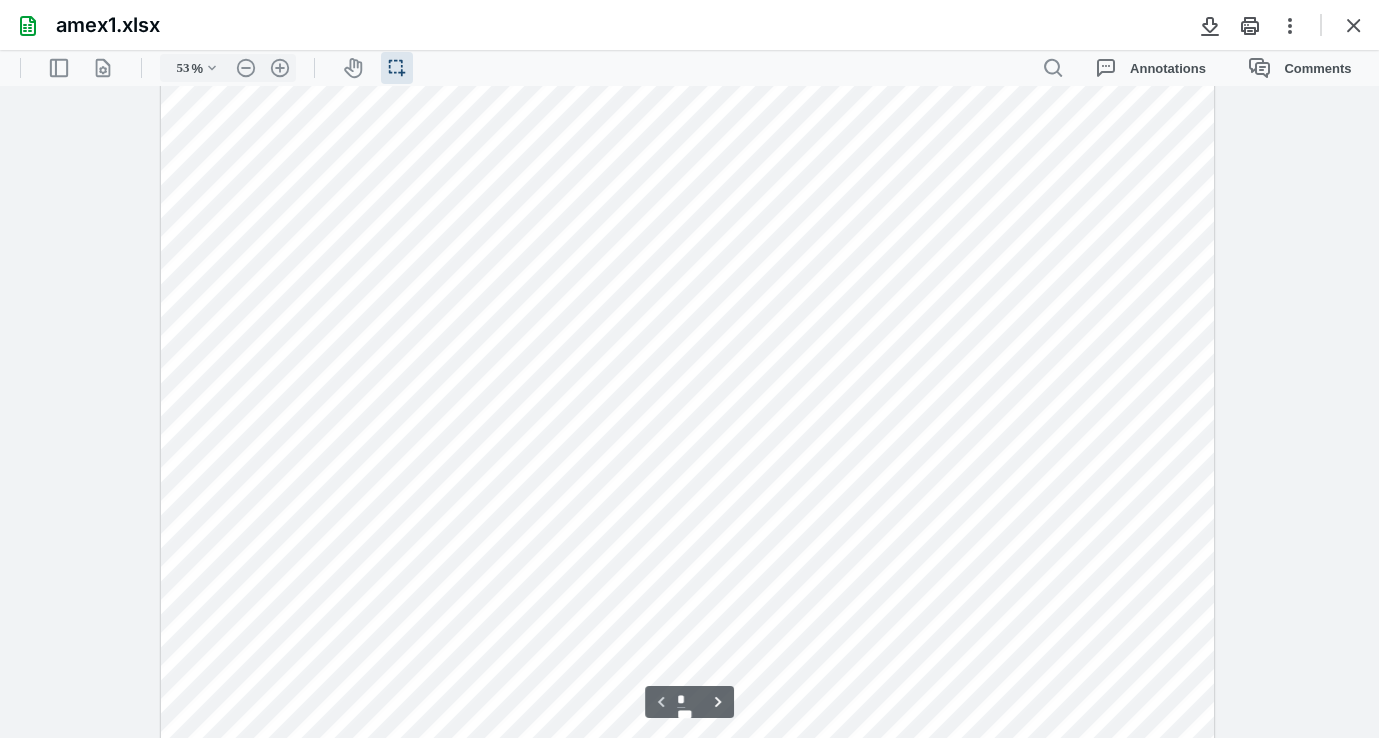 scroll, scrollTop: 0, scrollLeft: 0, axis: both 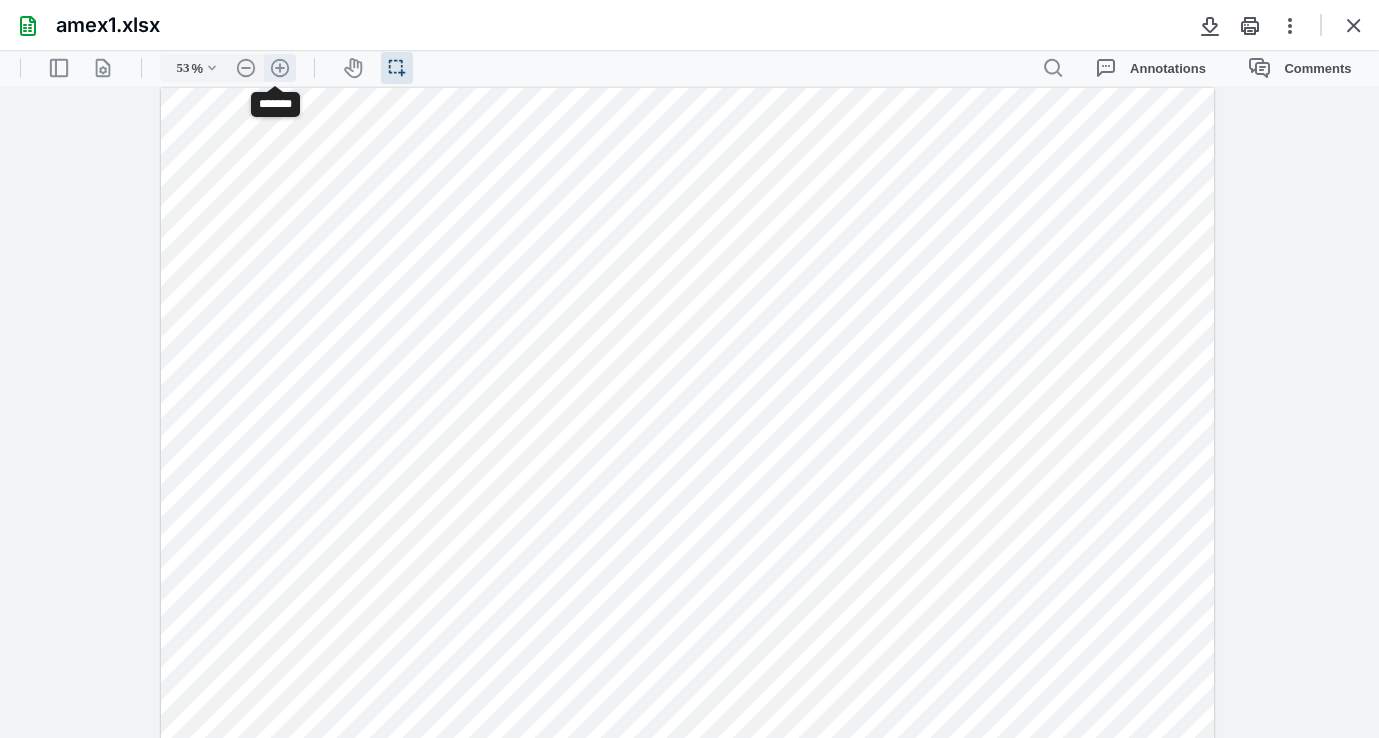 click on ".cls-1{fill:#abb0c4;} icon - header - zoom - in - line" at bounding box center (280, 68) 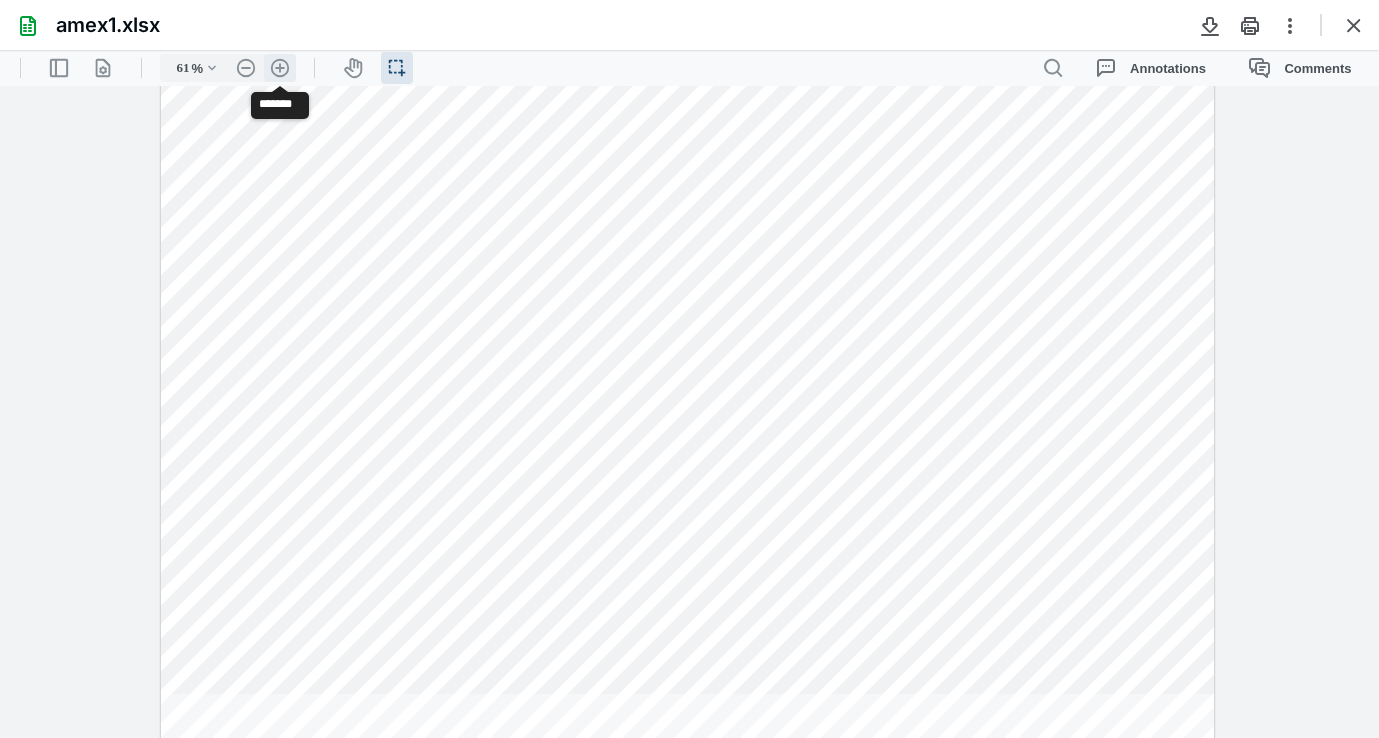 click on ".cls-1{fill:#abb0c4;} icon - header - zoom - in - line" at bounding box center (280, 68) 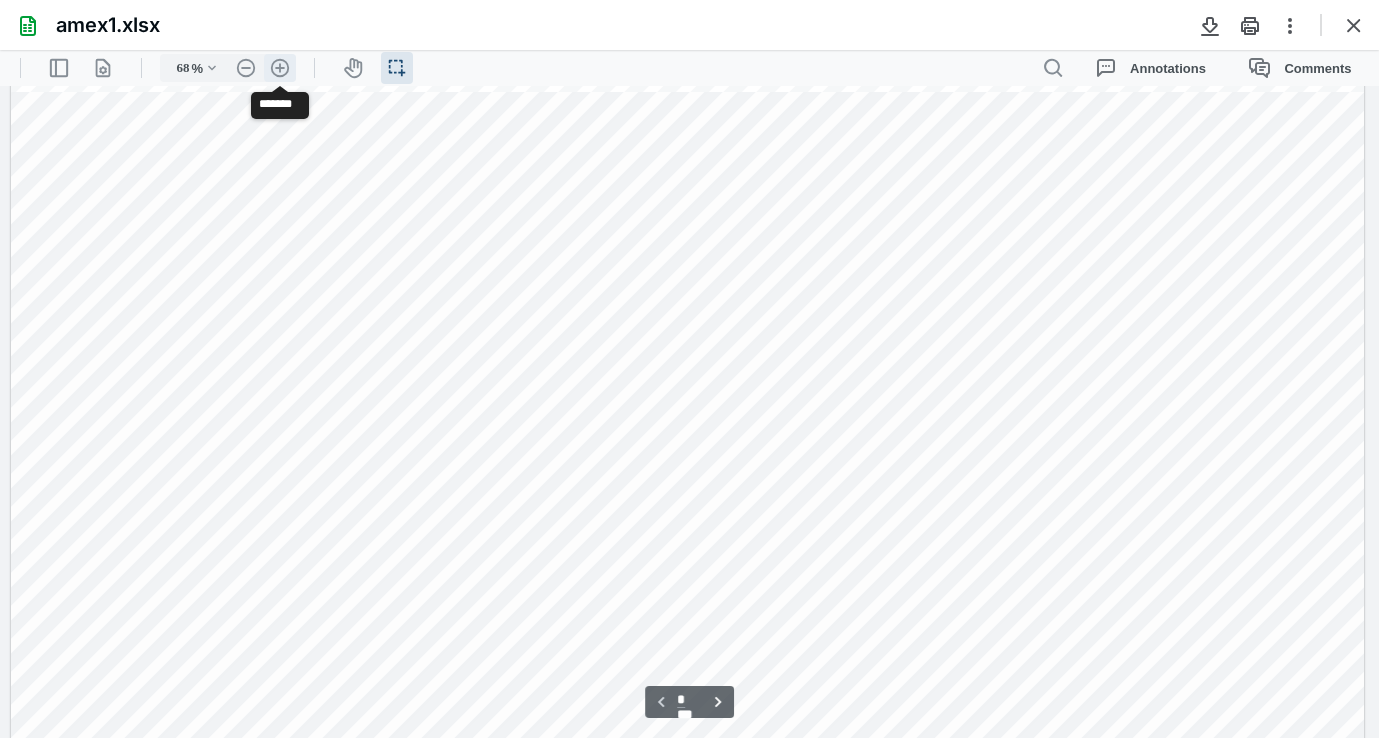 scroll, scrollTop: 88, scrollLeft: 0, axis: vertical 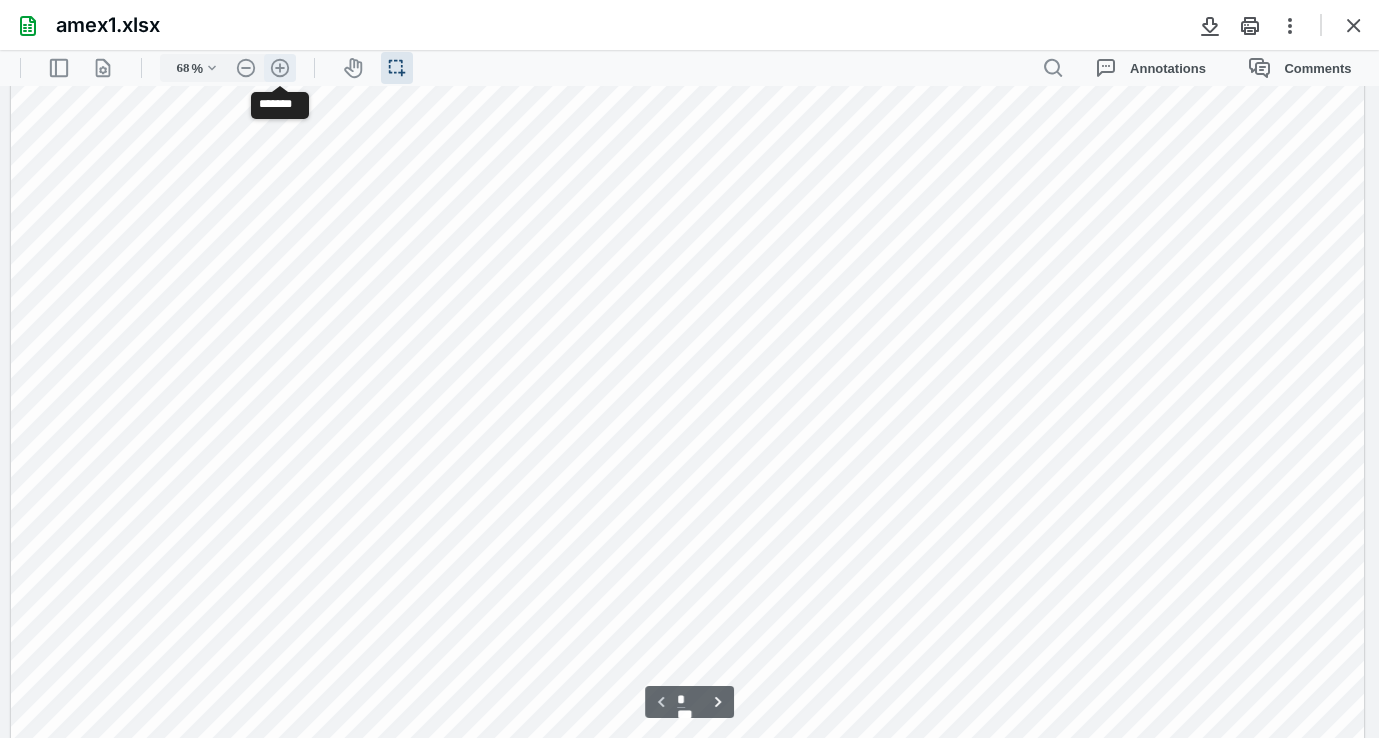 click on ".cls-1{fill:#abb0c4;} icon - header - zoom - in - line" at bounding box center (280, 68) 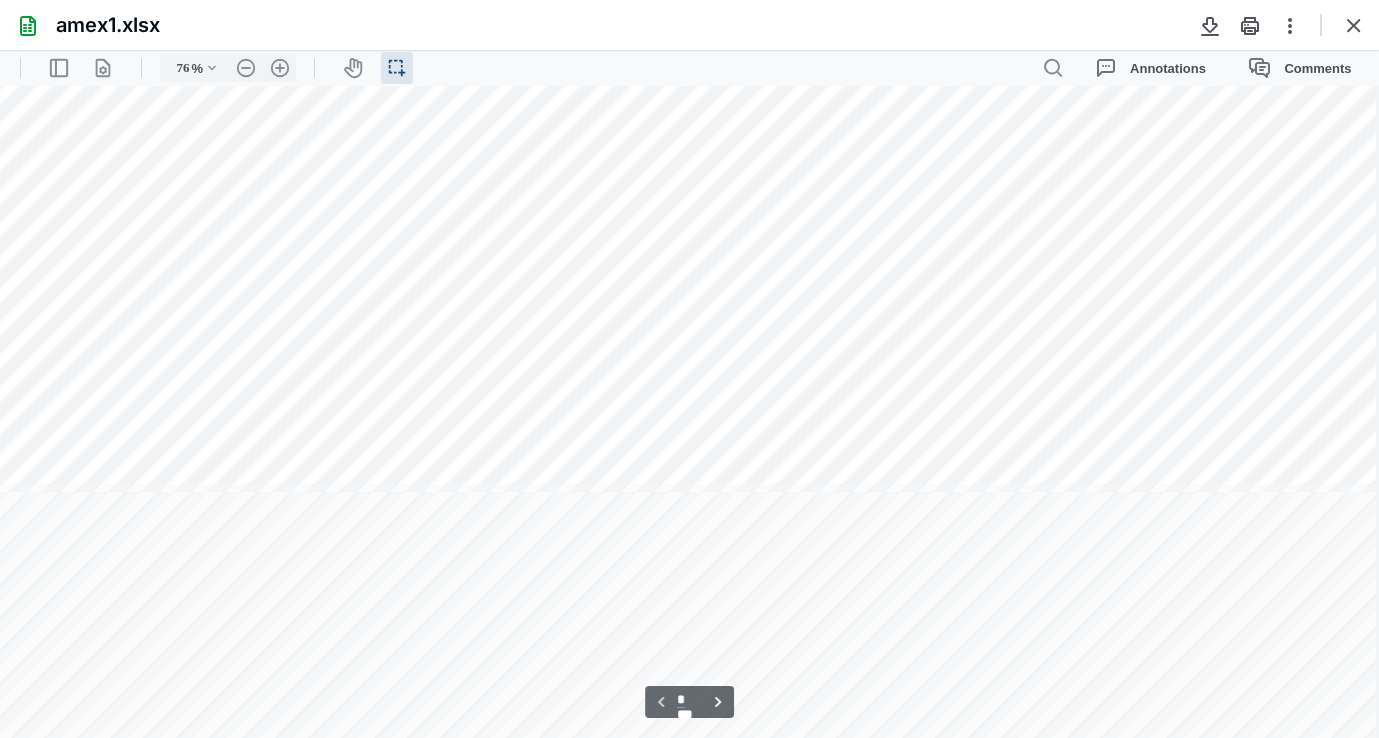 scroll, scrollTop: 0, scrollLeft: 71, axis: horizontal 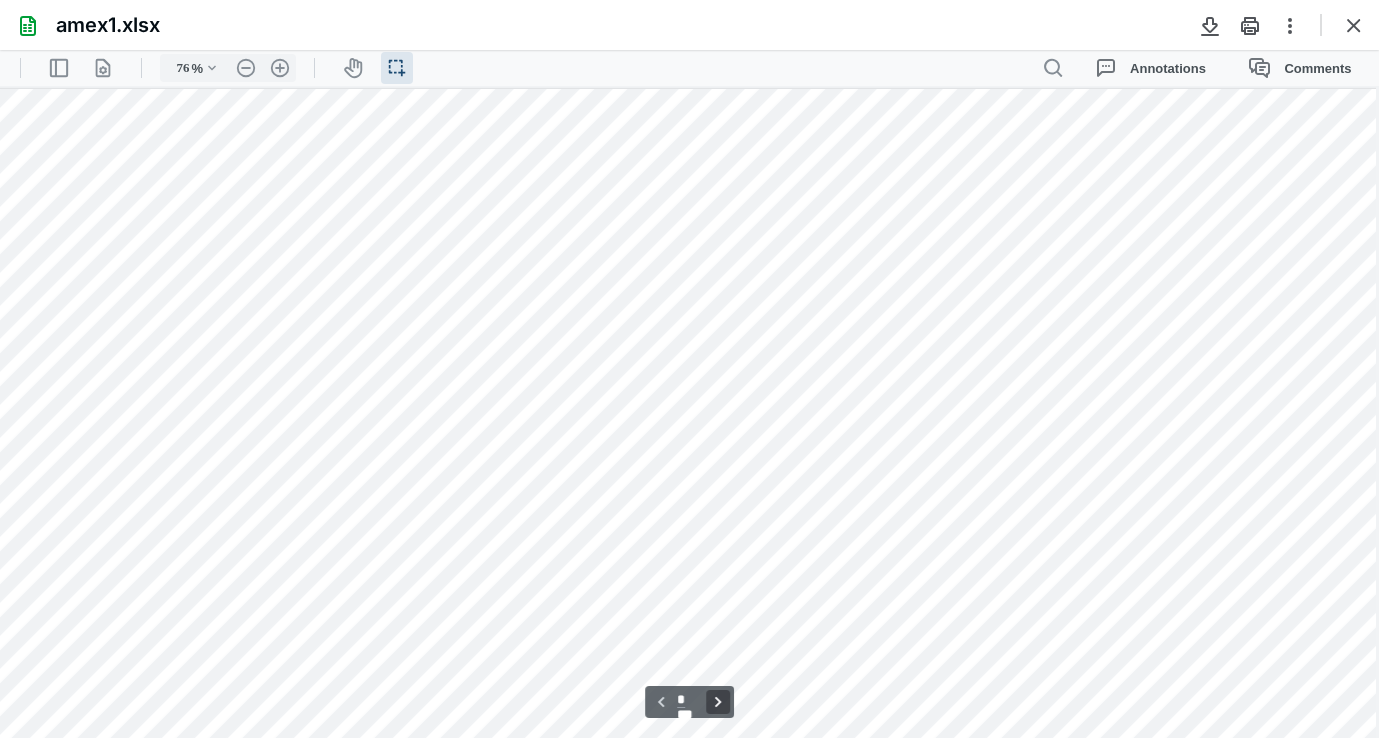 click on "**********" at bounding box center (718, 702) 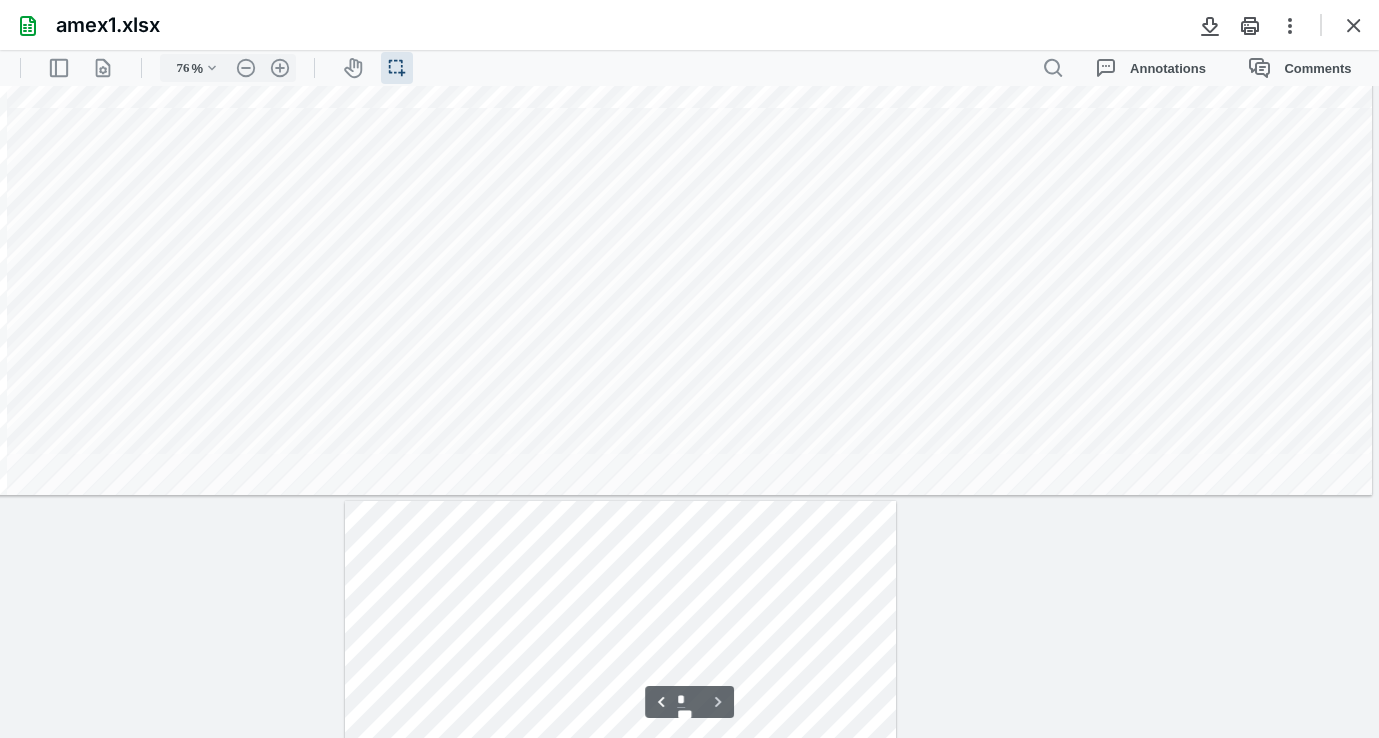 scroll, scrollTop: 1235, scrollLeft: 141, axis: both 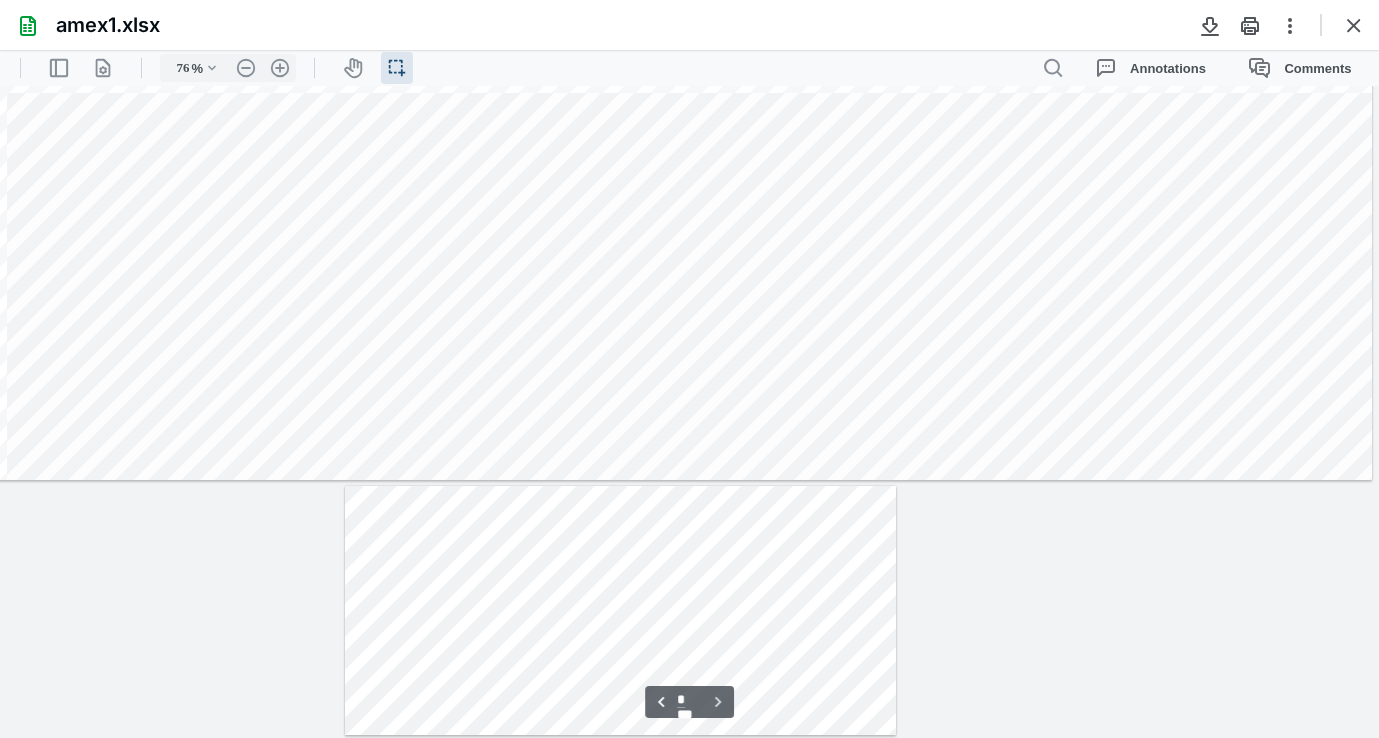 type on "*" 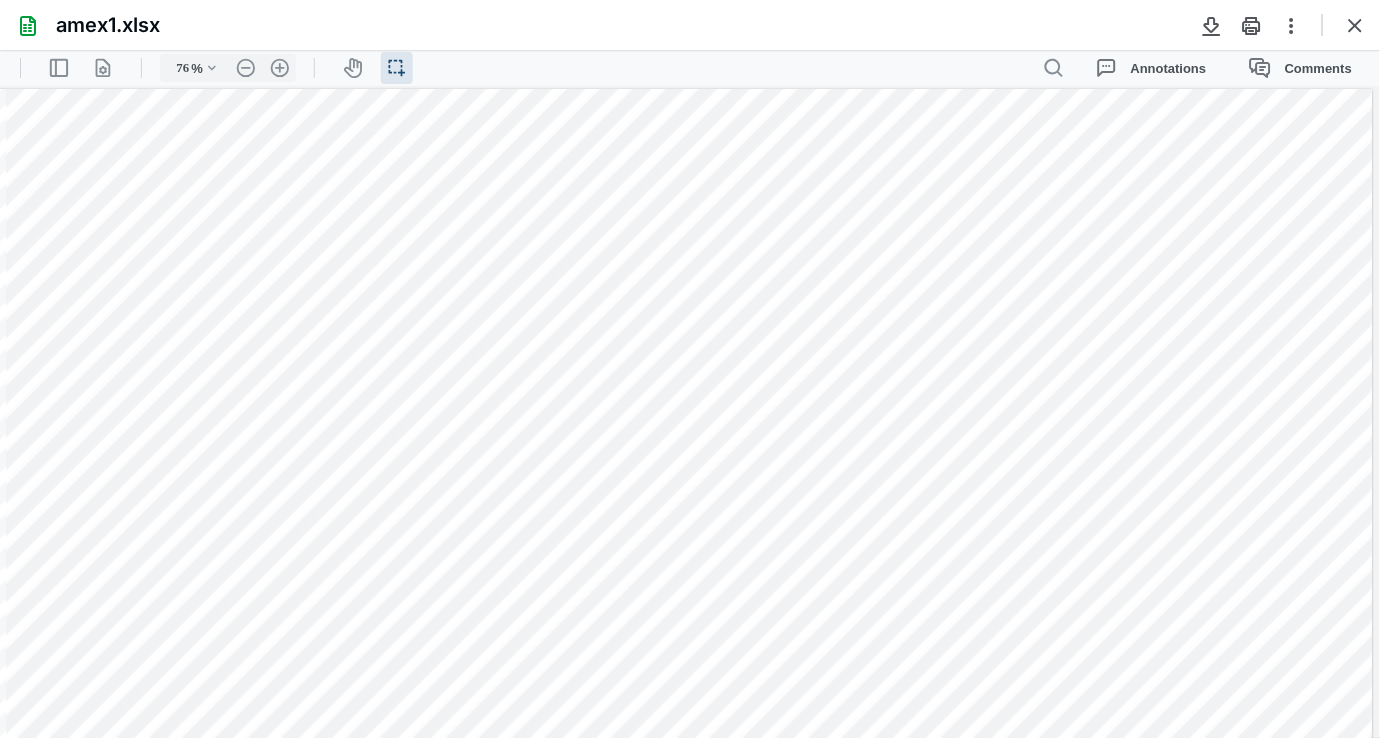 scroll, scrollTop: 0, scrollLeft: 139, axis: horizontal 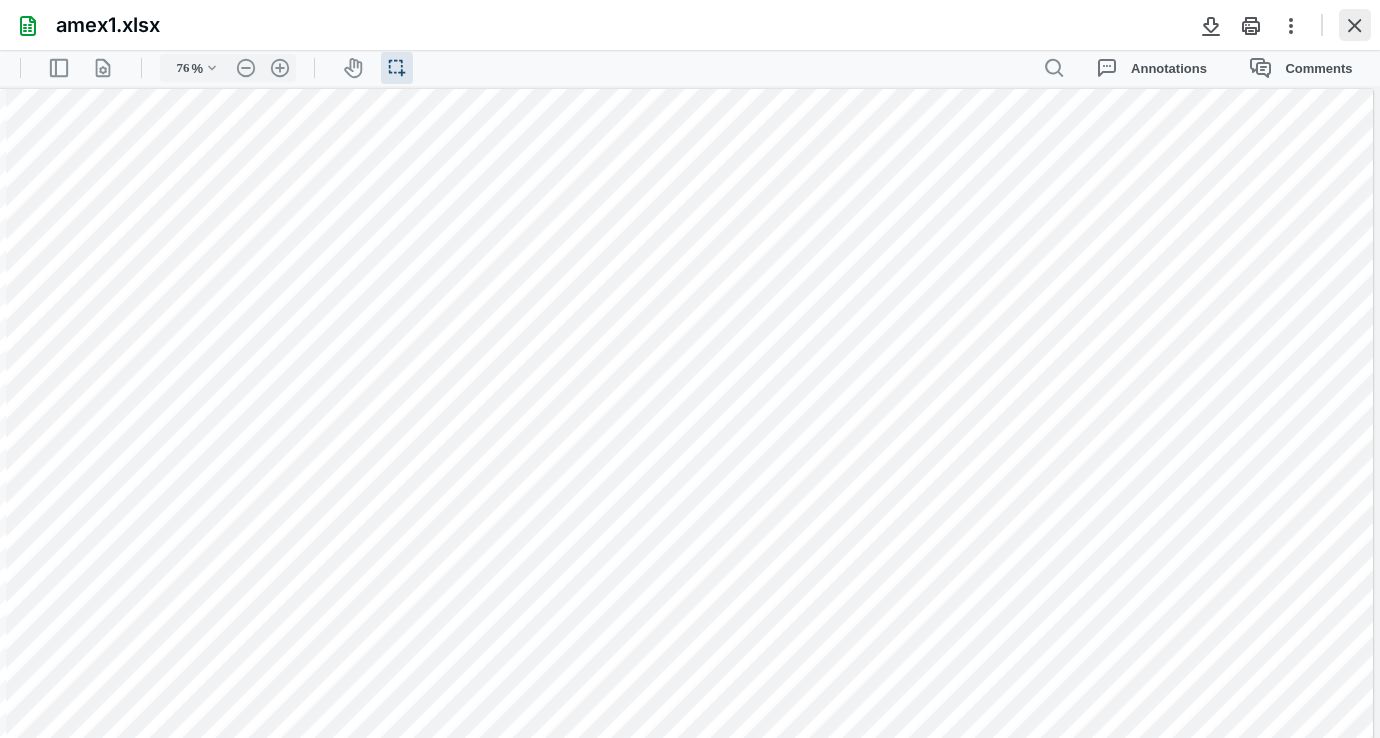 click at bounding box center [1355, 25] 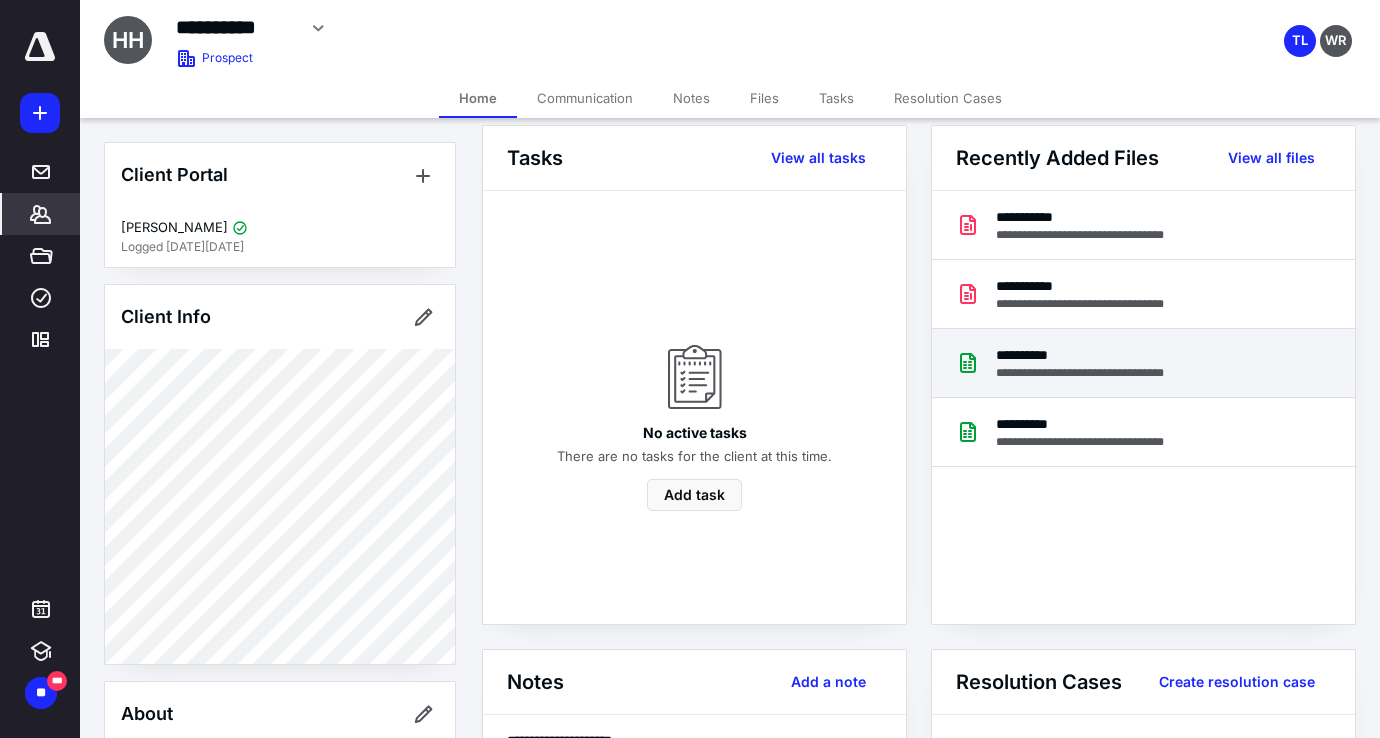 click on "**********" at bounding box center (1094, 355) 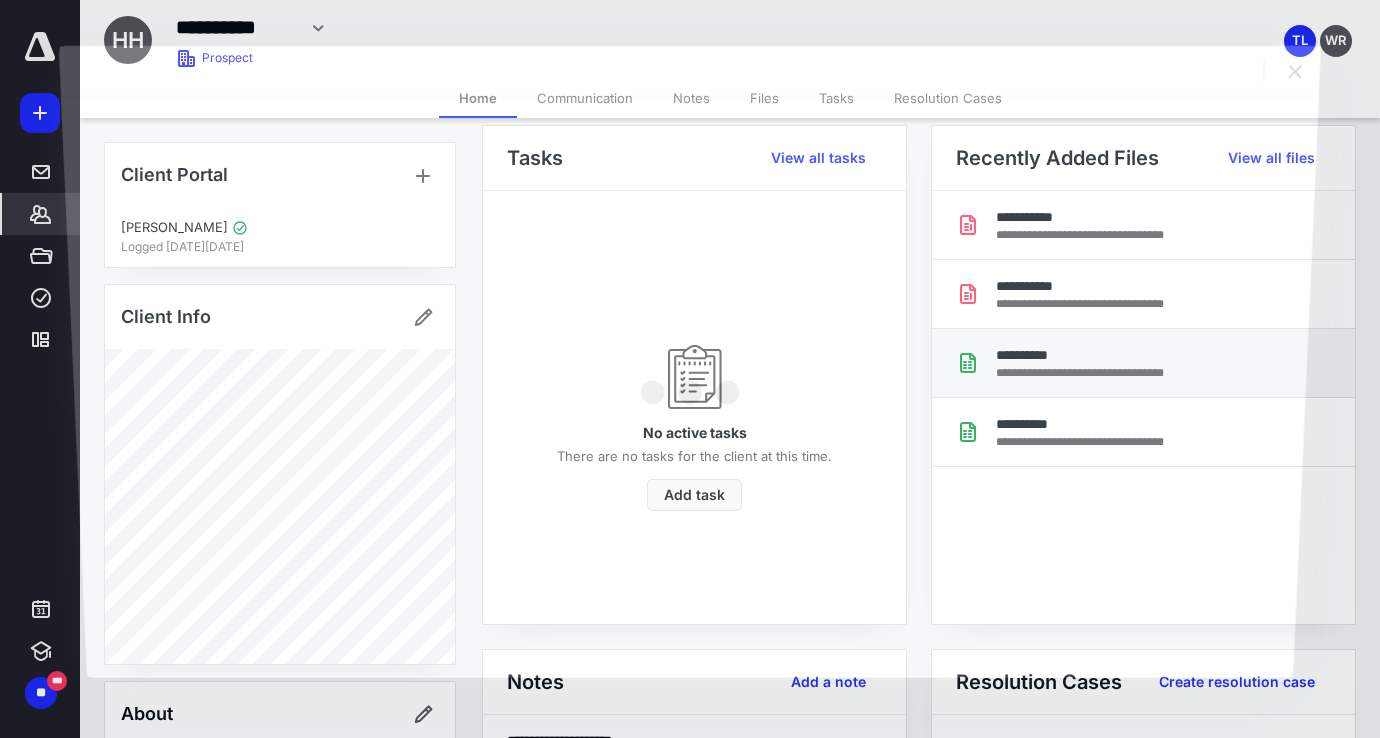 click at bounding box center [690, 387] 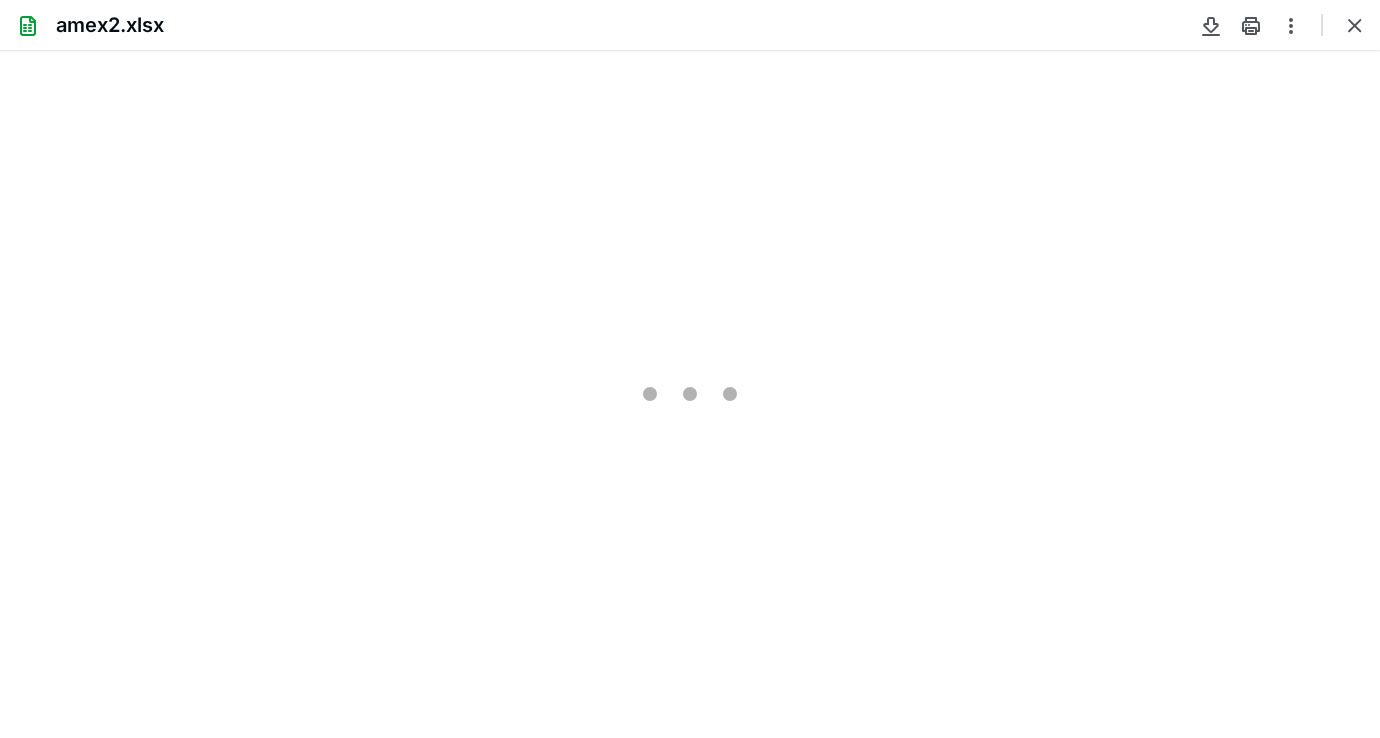 scroll, scrollTop: 0, scrollLeft: 0, axis: both 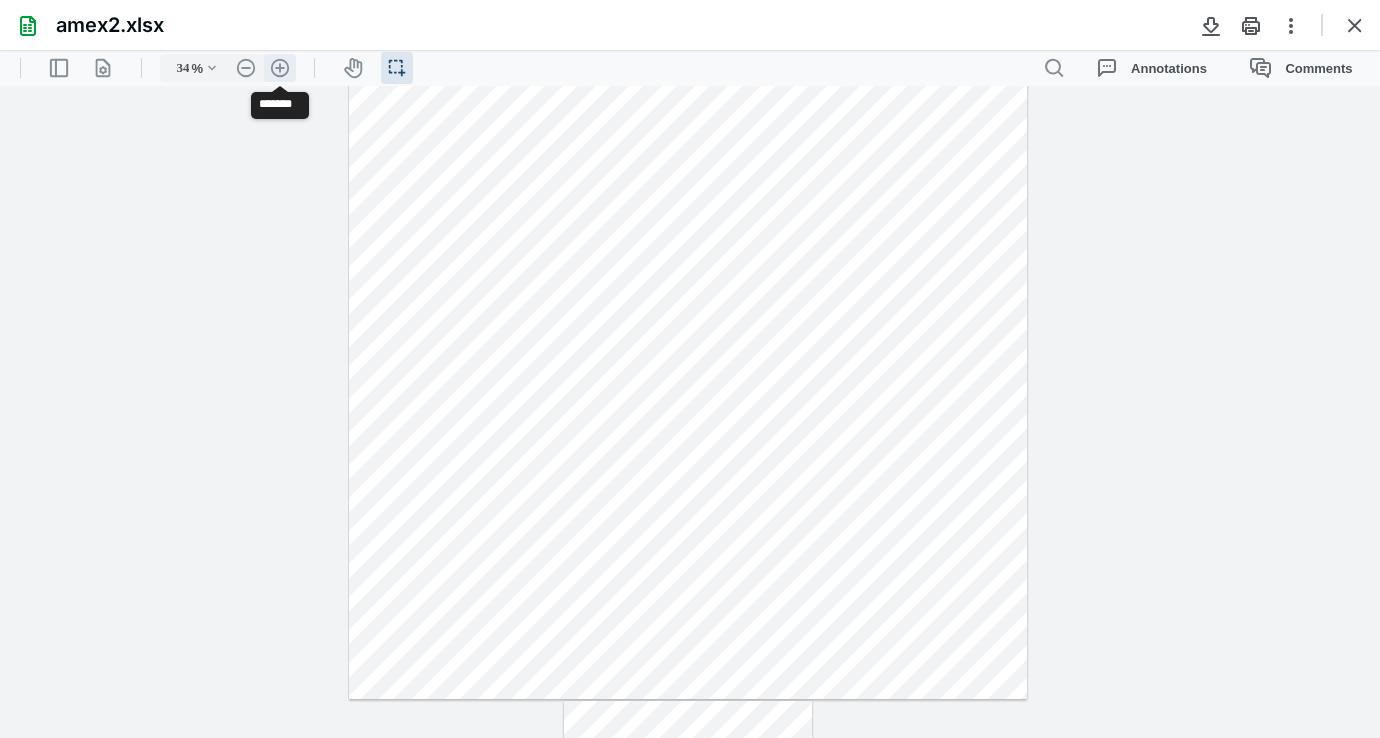 click on ".cls-1{fill:#abb0c4;} icon - header - zoom - in - line" at bounding box center [280, 68] 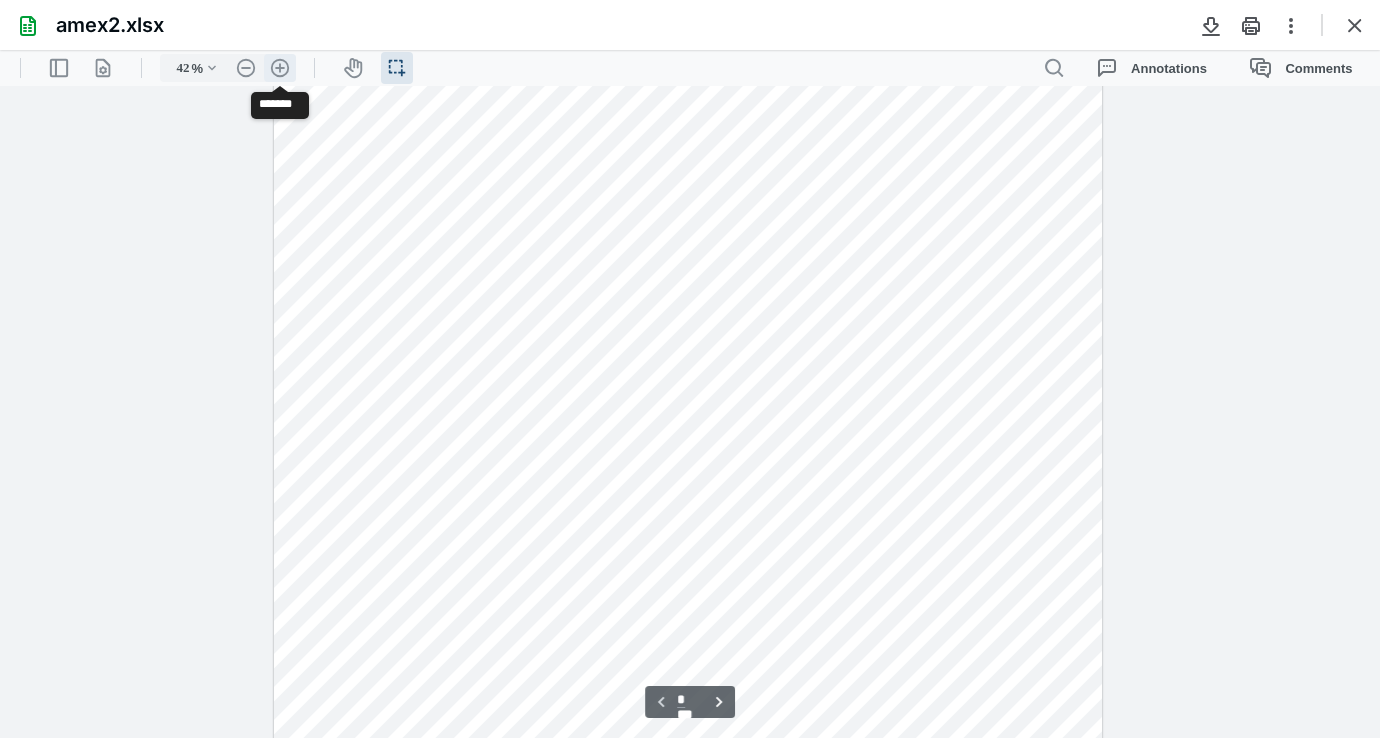 click on ".cls-1{fill:#abb0c4;} icon - header - zoom - in - line" at bounding box center (280, 68) 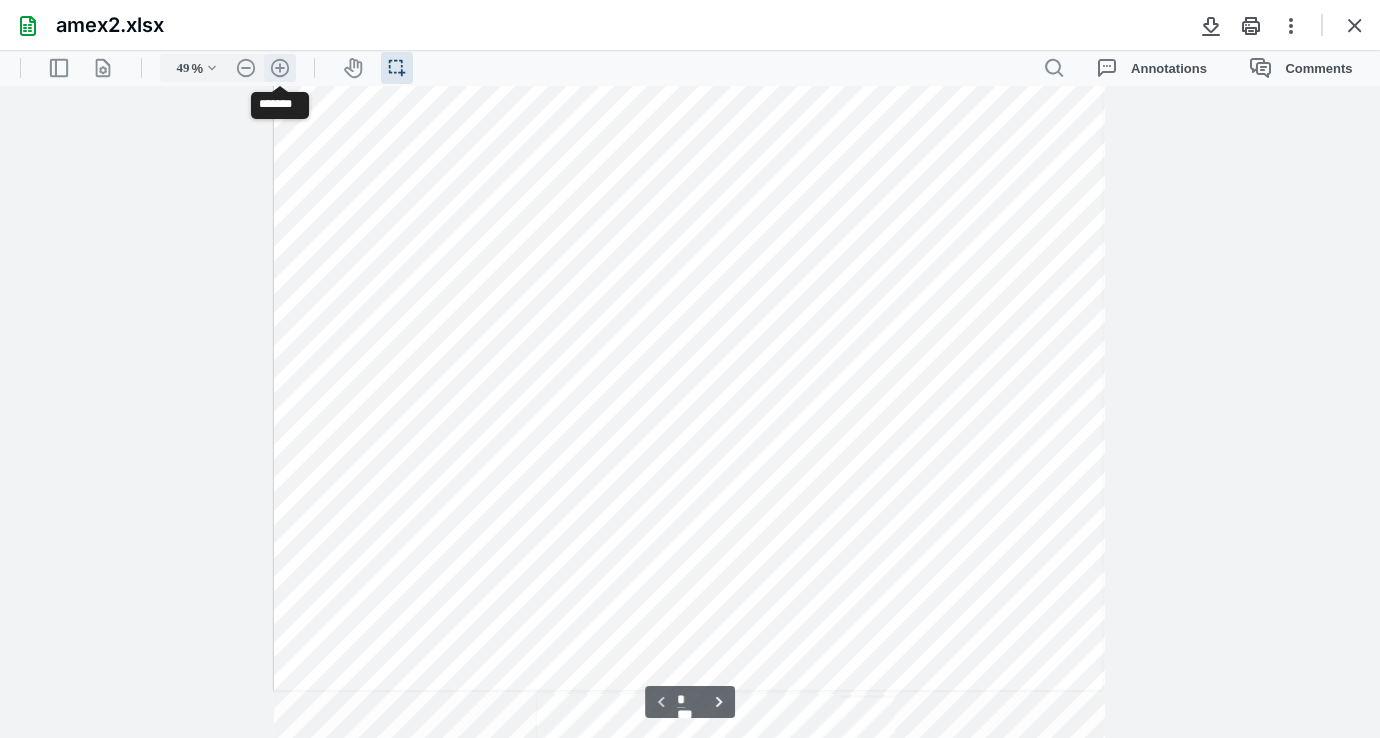click on ".cls-1{fill:#abb0c4;} icon - header - zoom - in - line" at bounding box center [280, 68] 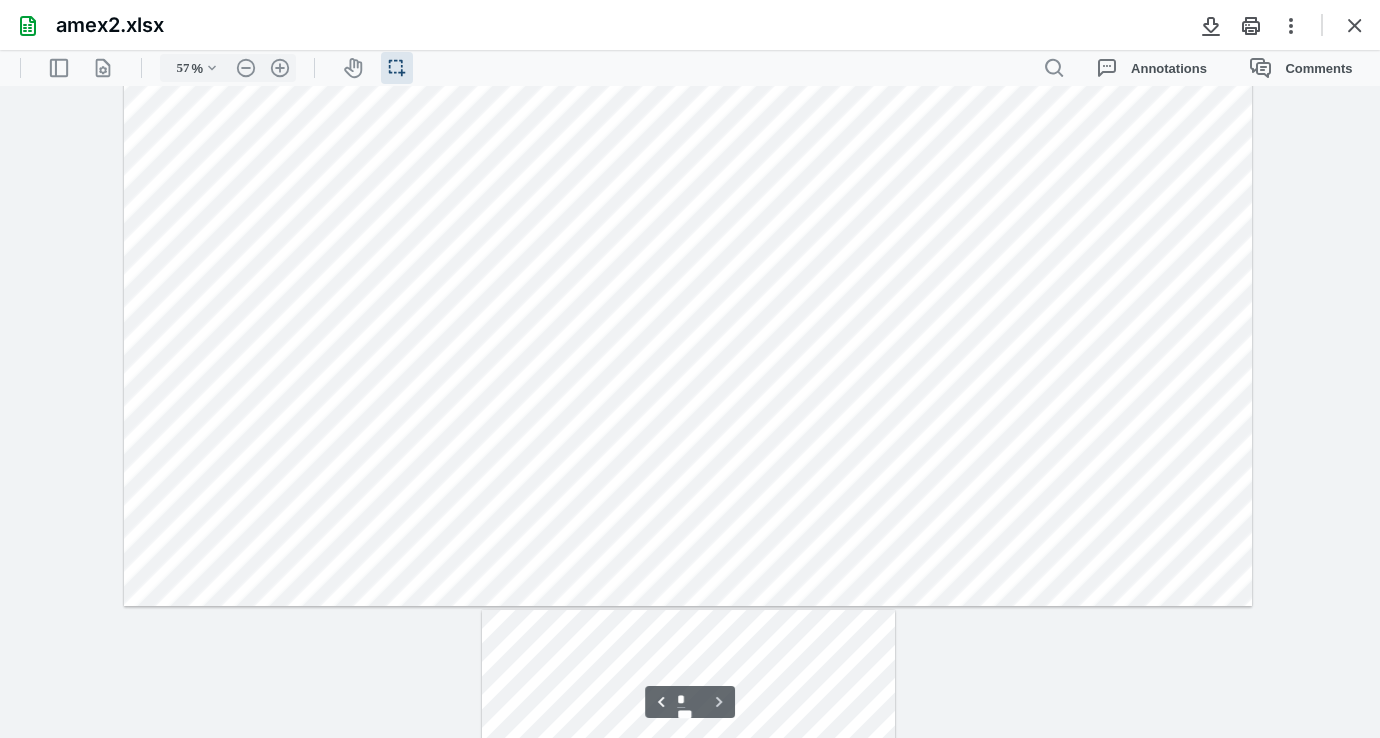 scroll, scrollTop: 623, scrollLeft: 0, axis: vertical 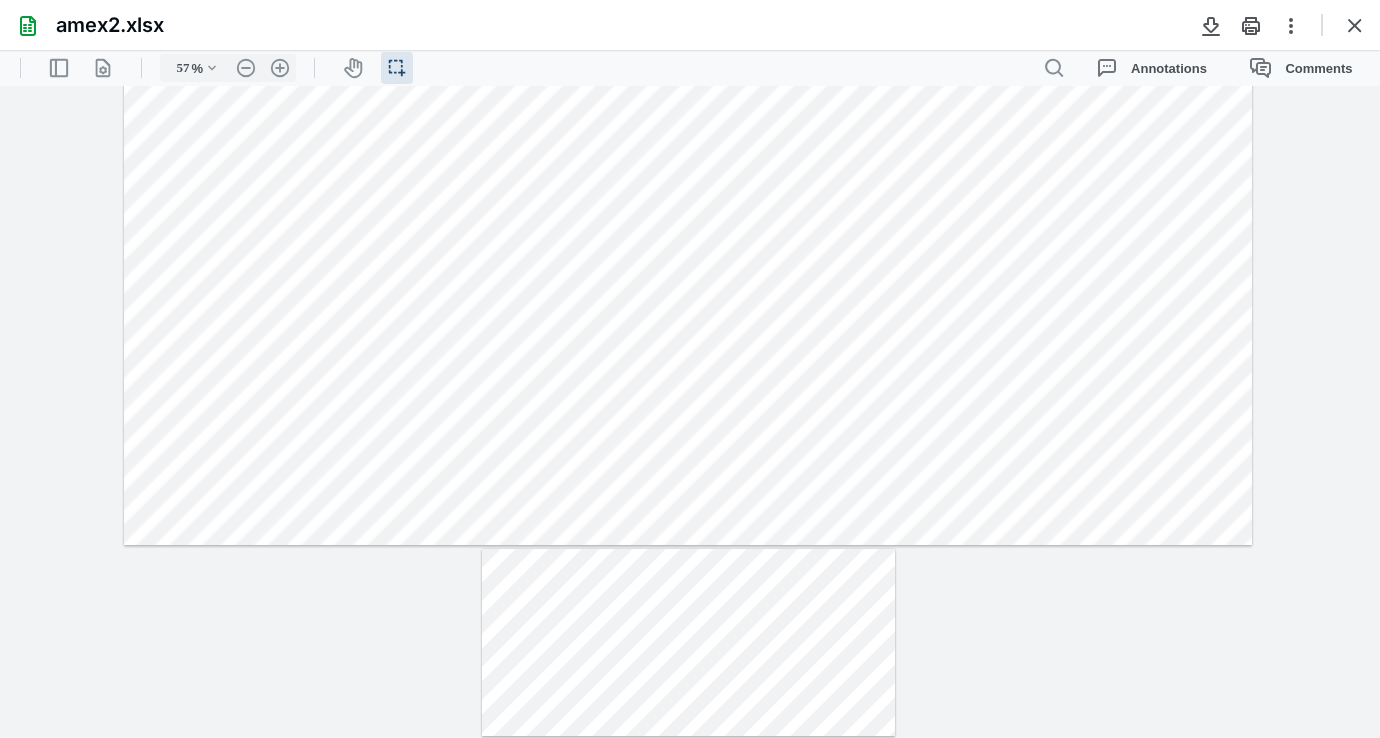 type on "*" 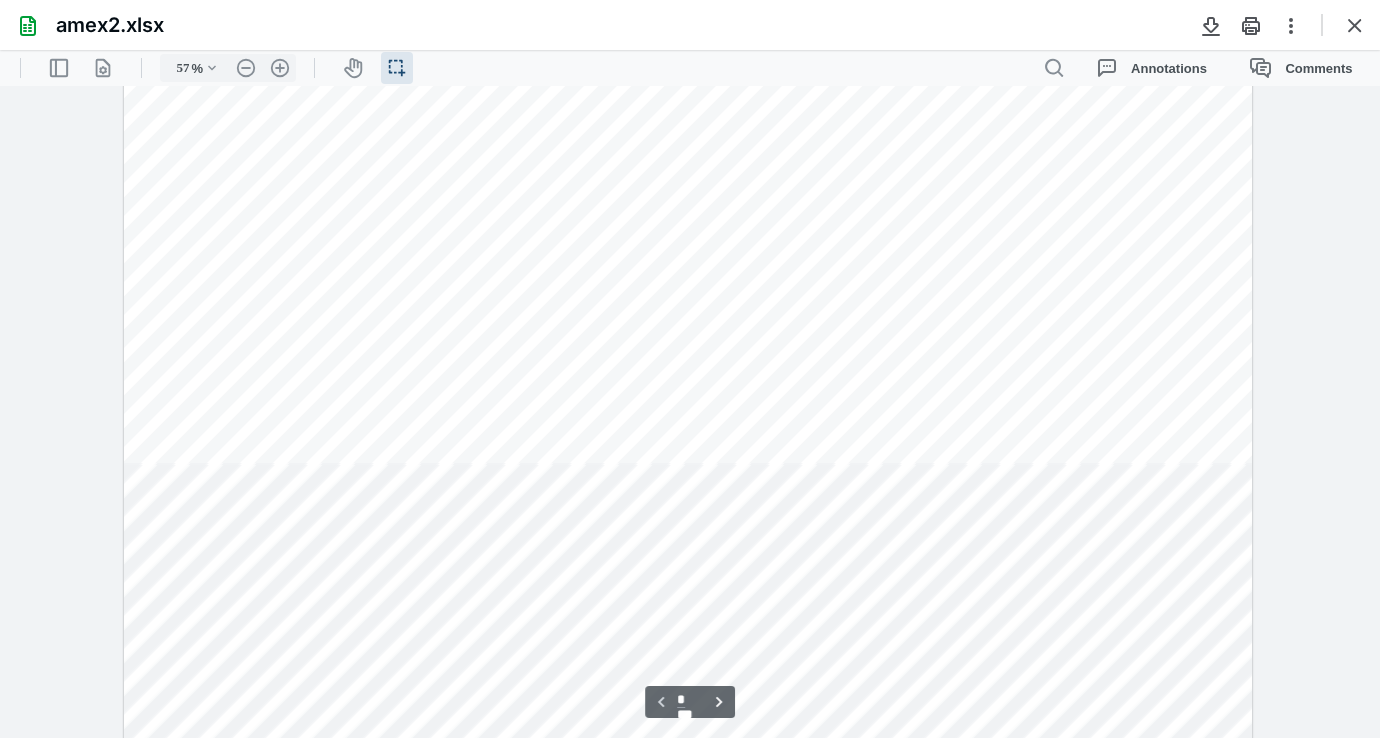 scroll, scrollTop: 0, scrollLeft: 0, axis: both 